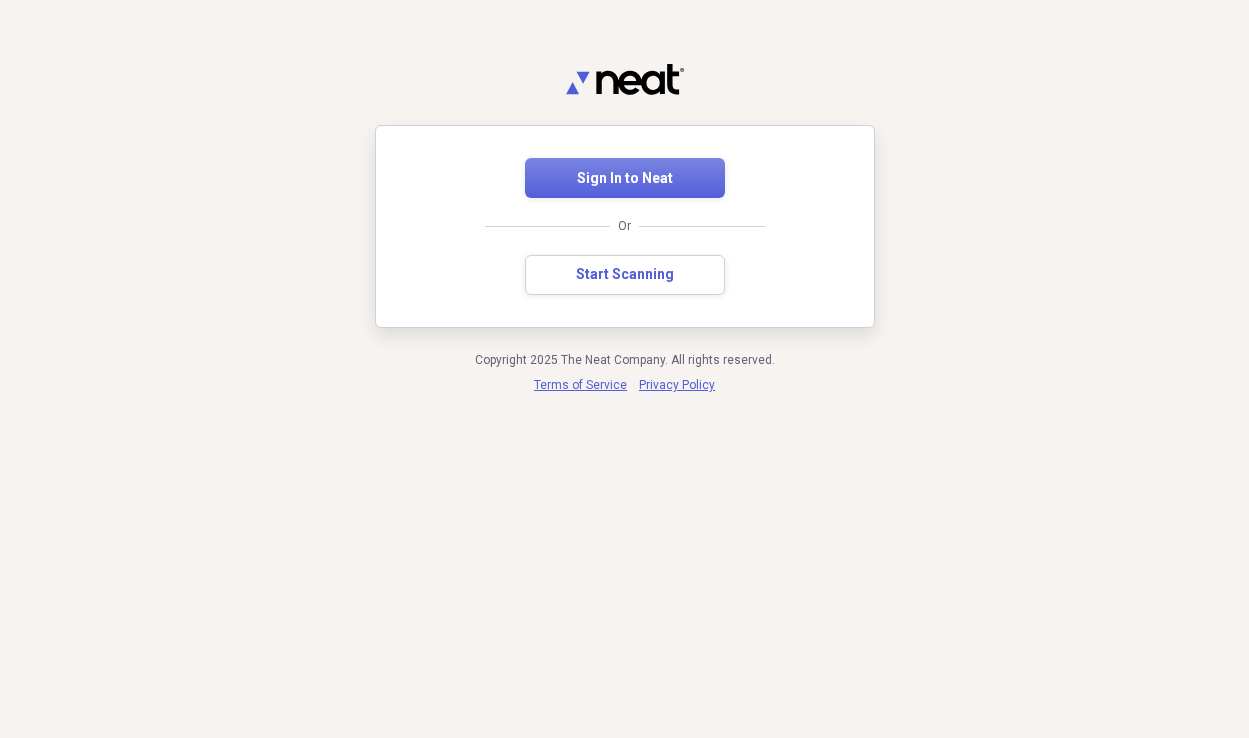 scroll, scrollTop: 0, scrollLeft: 0, axis: both 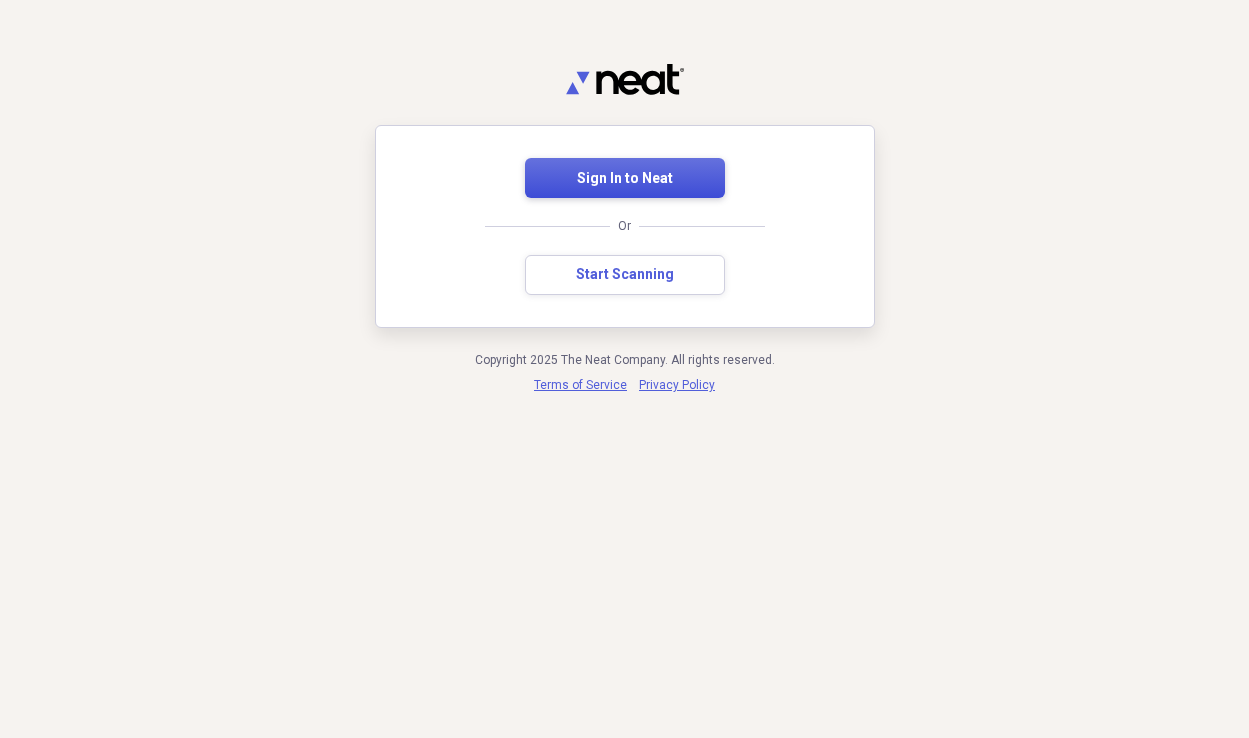 click on "Sign In to Neat" at bounding box center [625, 178] 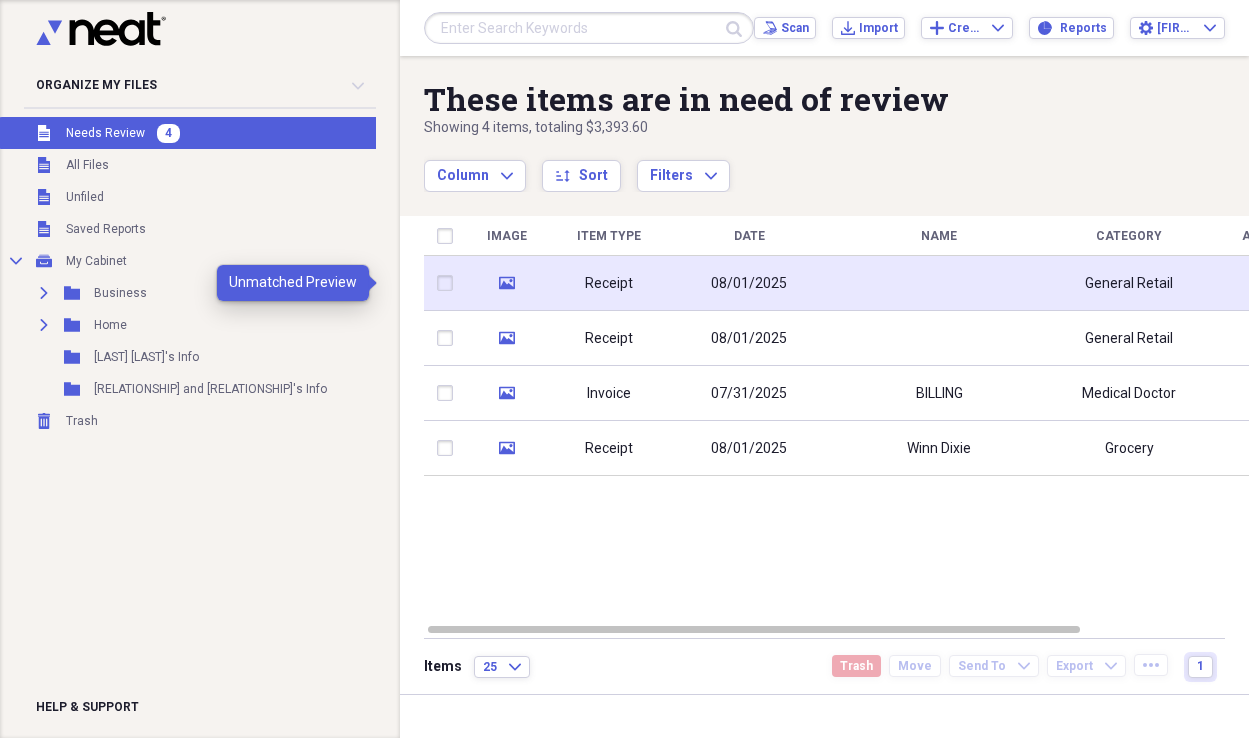 click on "media" 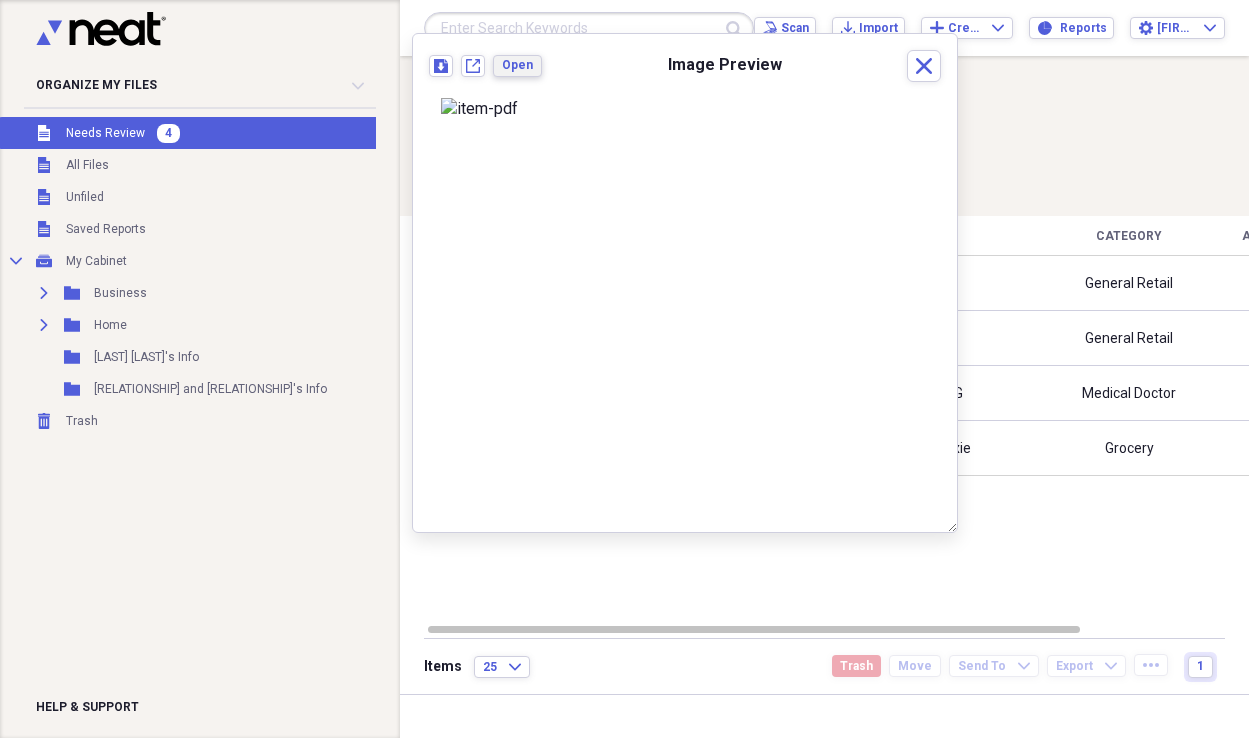 click on "Open" at bounding box center [517, 65] 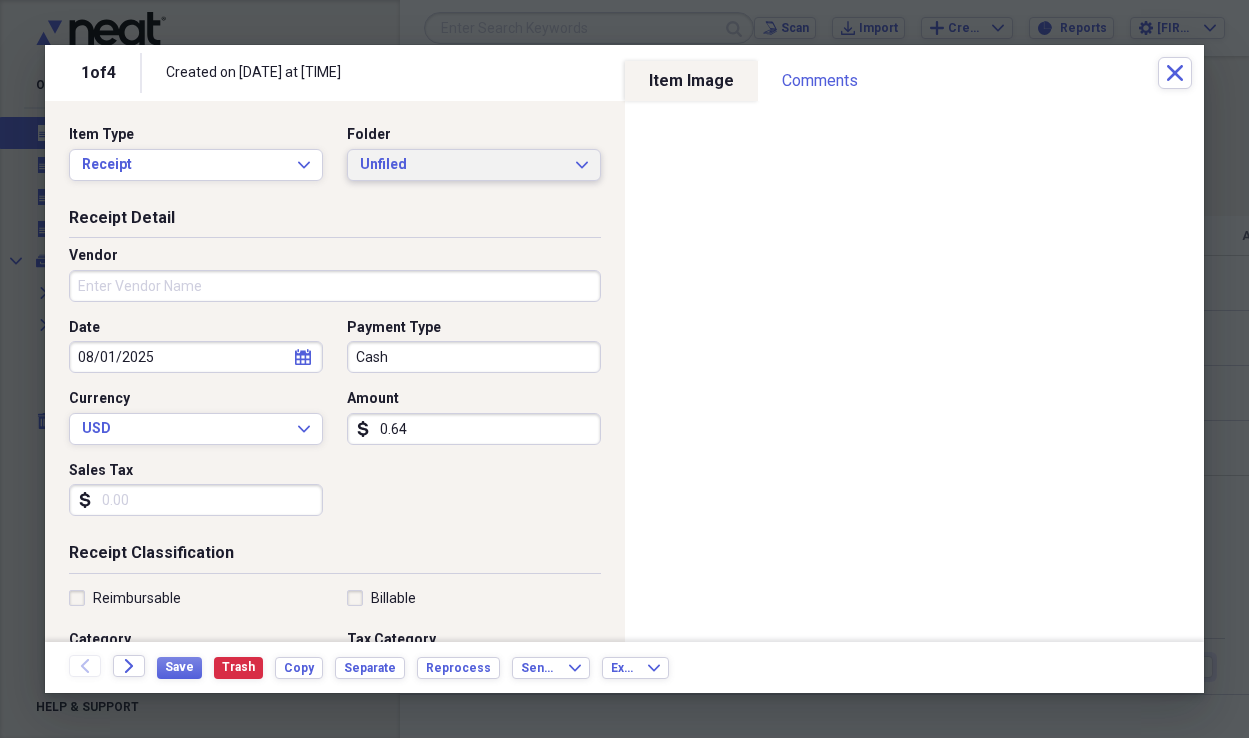 click on "Unfiled" at bounding box center [462, 165] 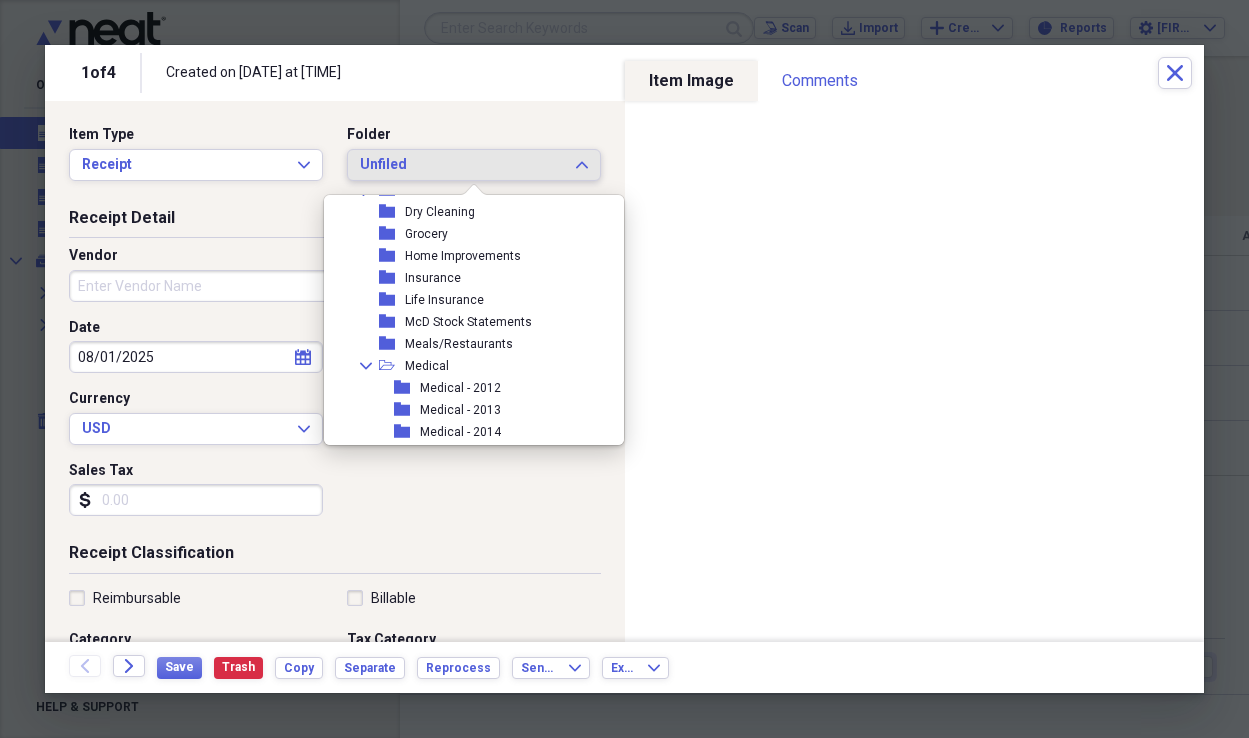 scroll, scrollTop: 448, scrollLeft: 0, axis: vertical 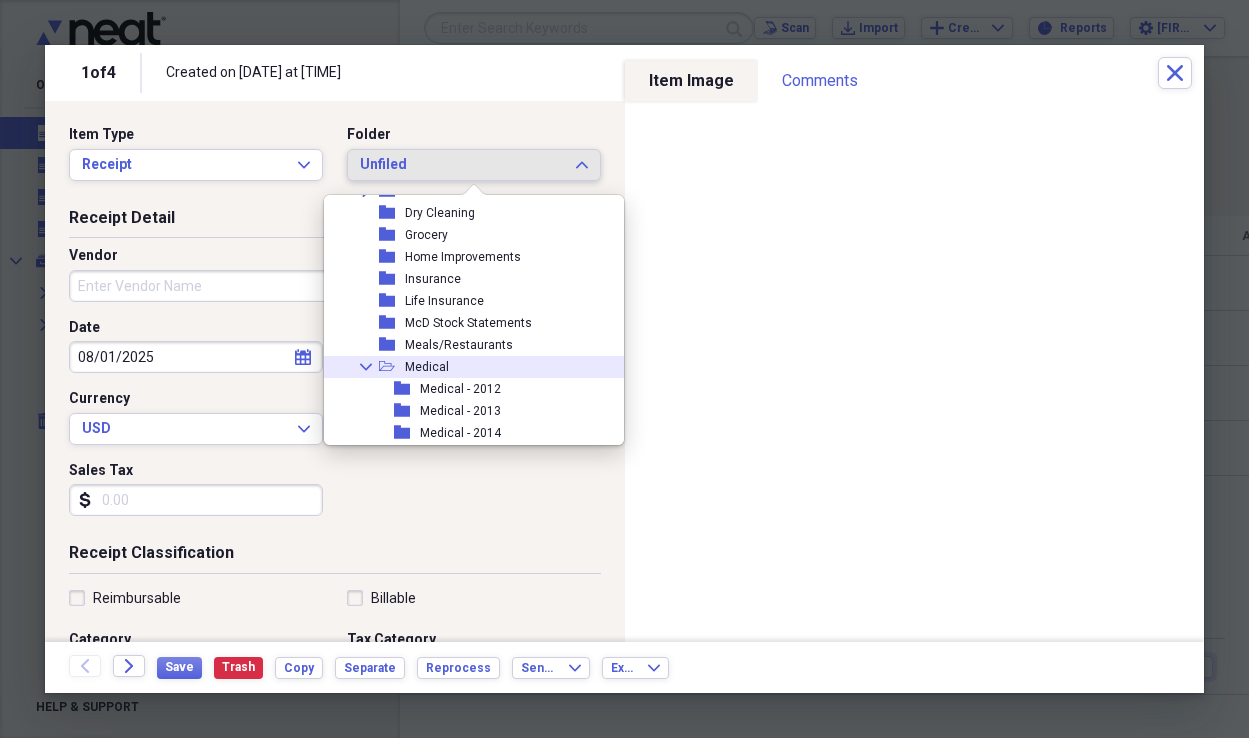 click on "Collapse" 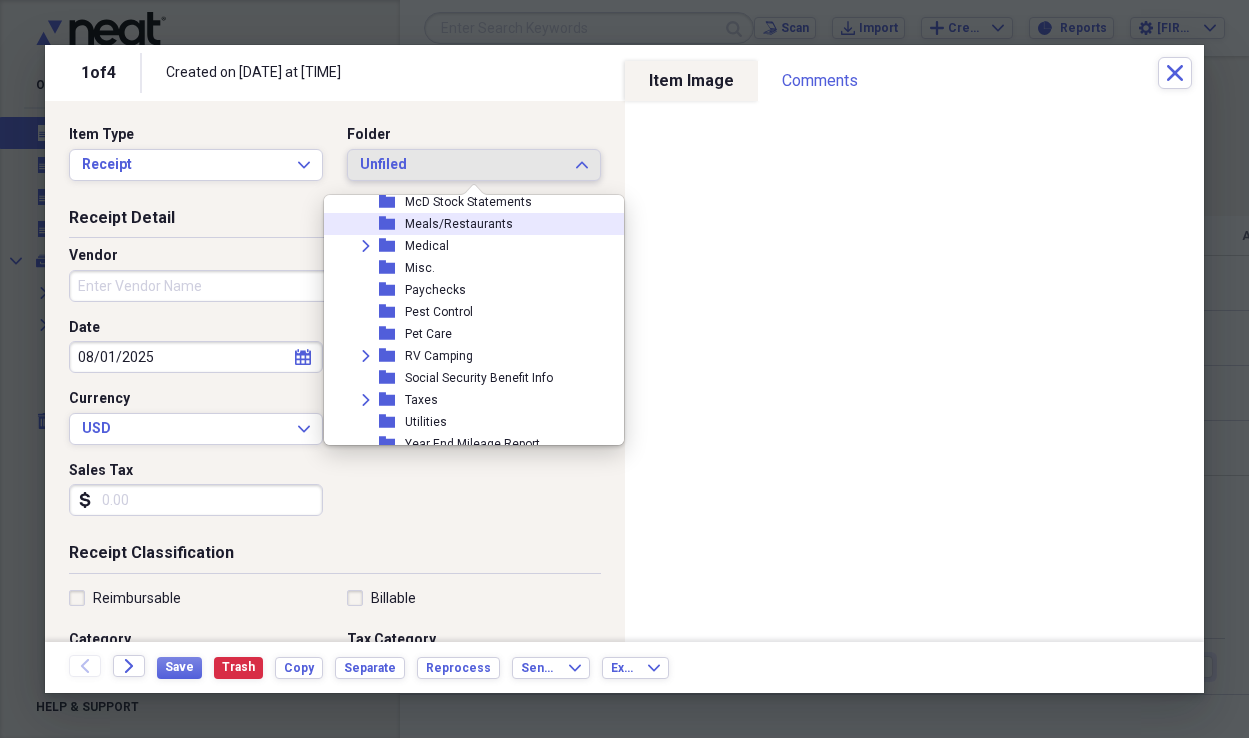 scroll, scrollTop: 577, scrollLeft: 0, axis: vertical 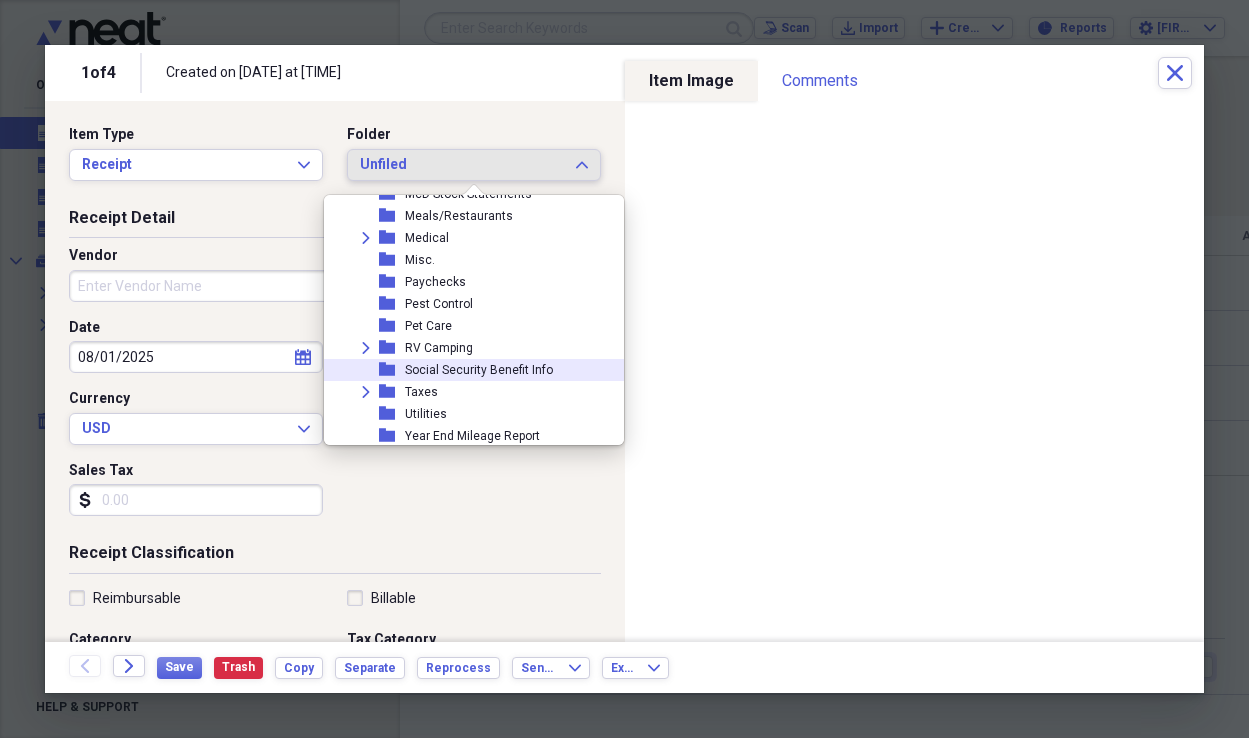 click on "Social Security Benefit Info" at bounding box center (479, 370) 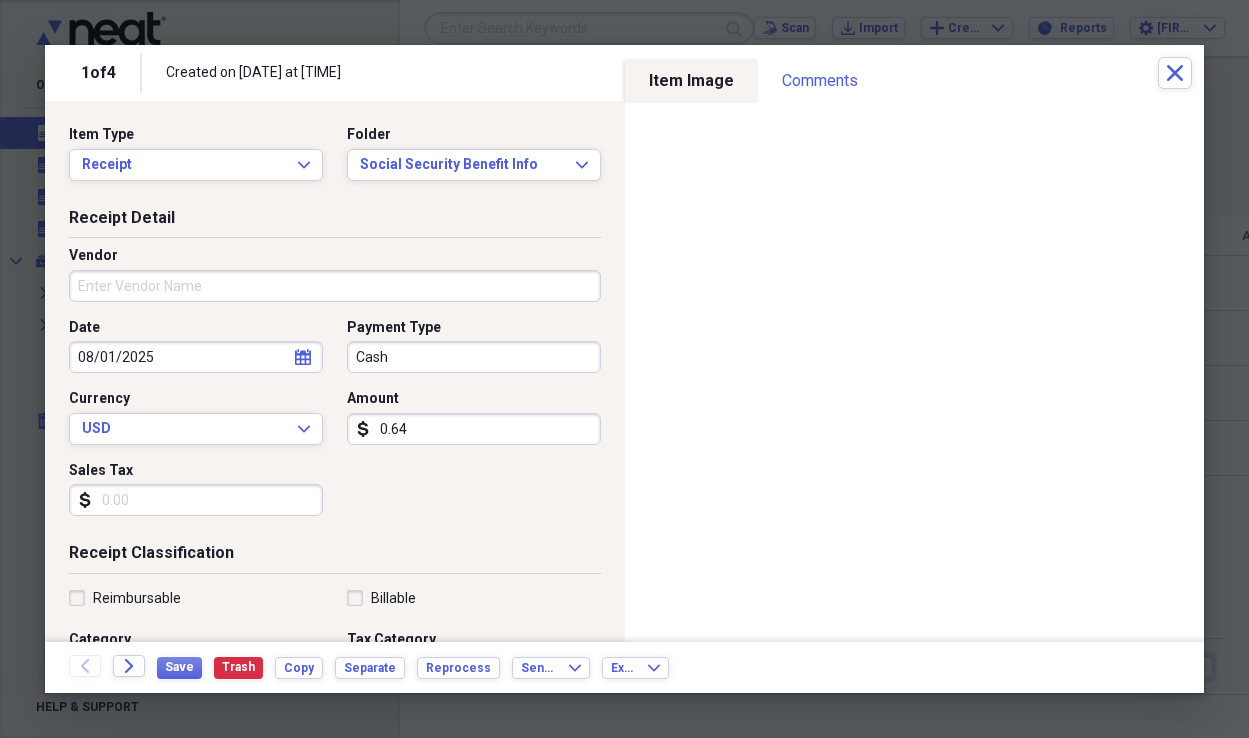 click on "Vendor" at bounding box center (335, 286) 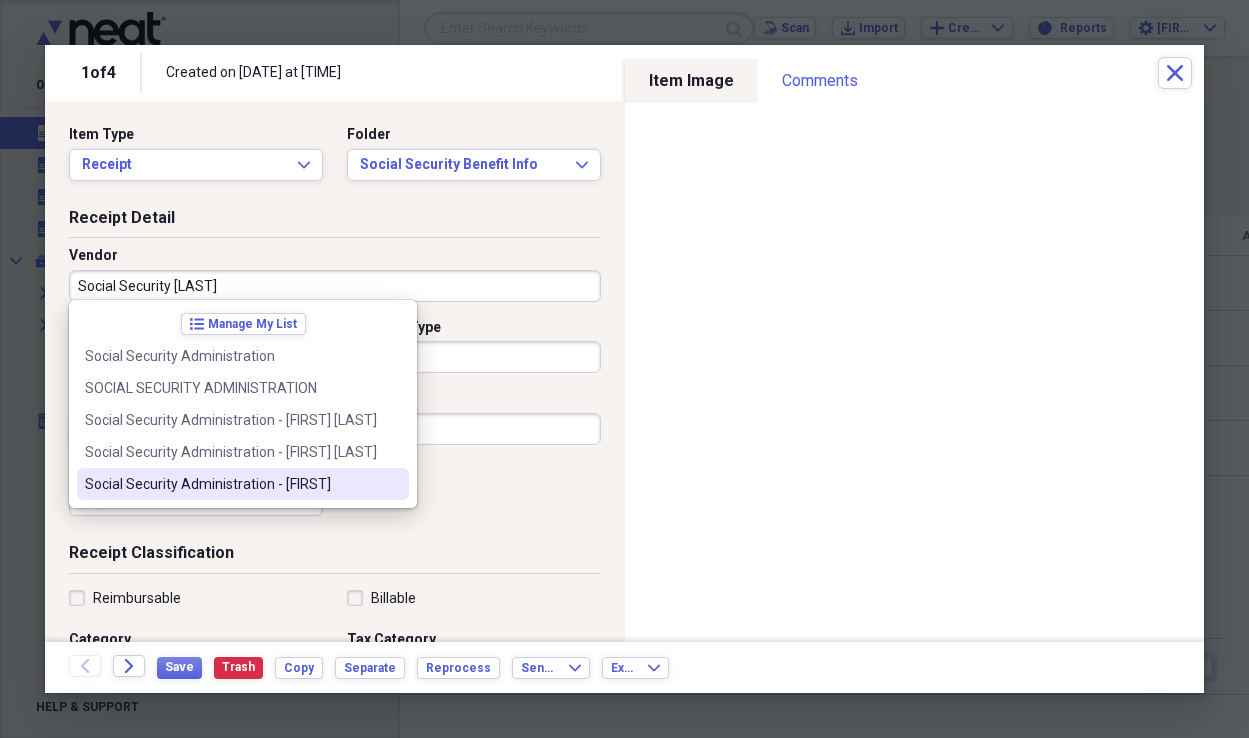 click on "Social Security Administration - [FIRST]" at bounding box center [231, 484] 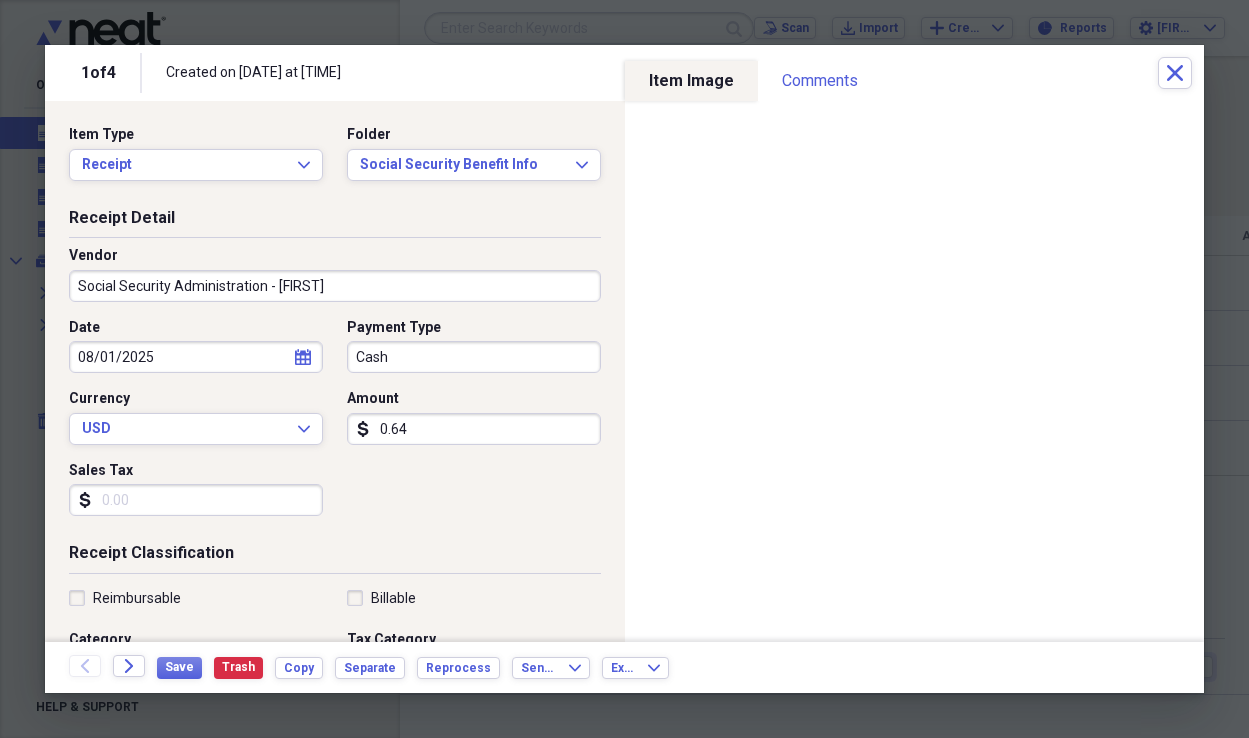 type on "Retirement" 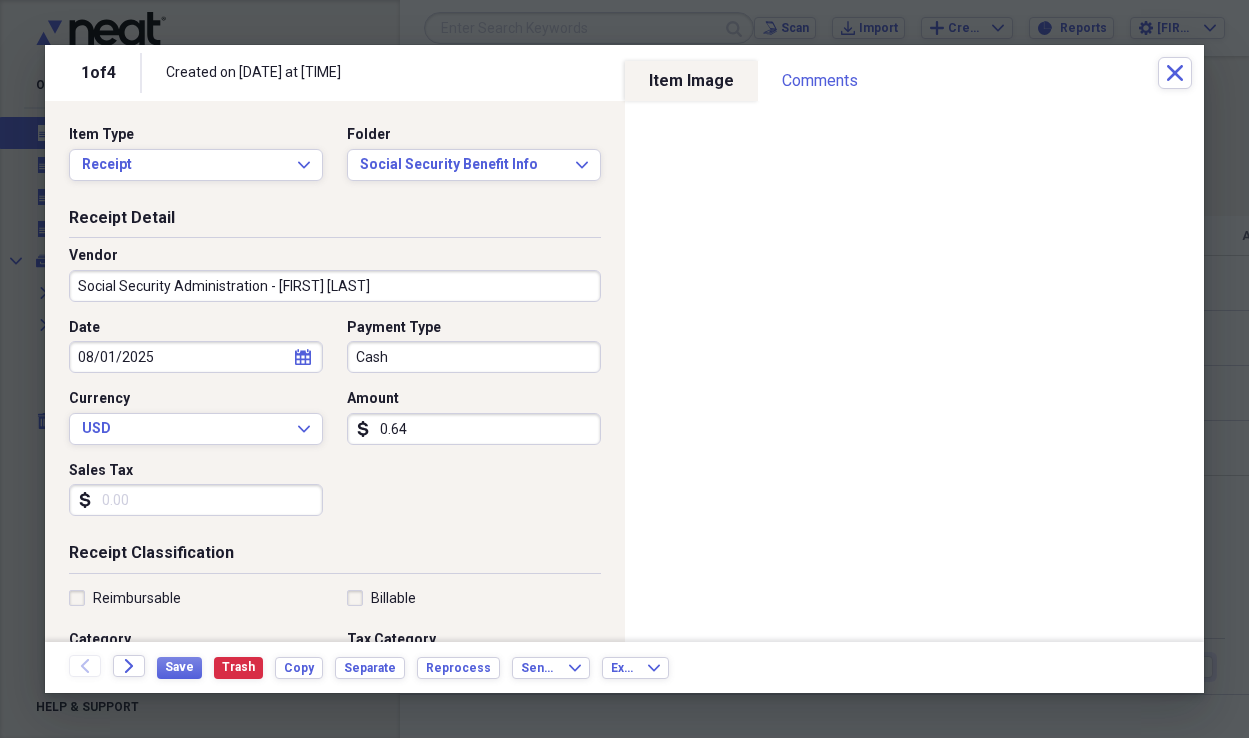 type on "Social Security Administration - [FIRST] [LAST]" 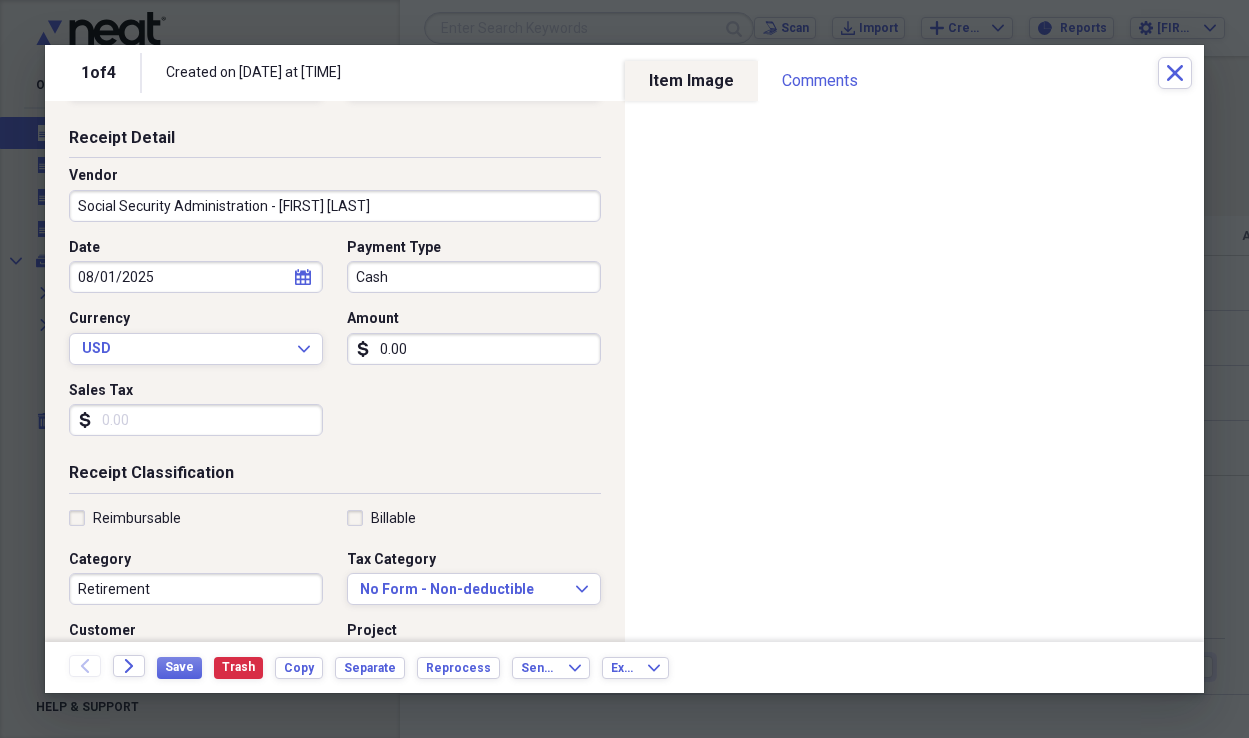 scroll, scrollTop: 78, scrollLeft: 0, axis: vertical 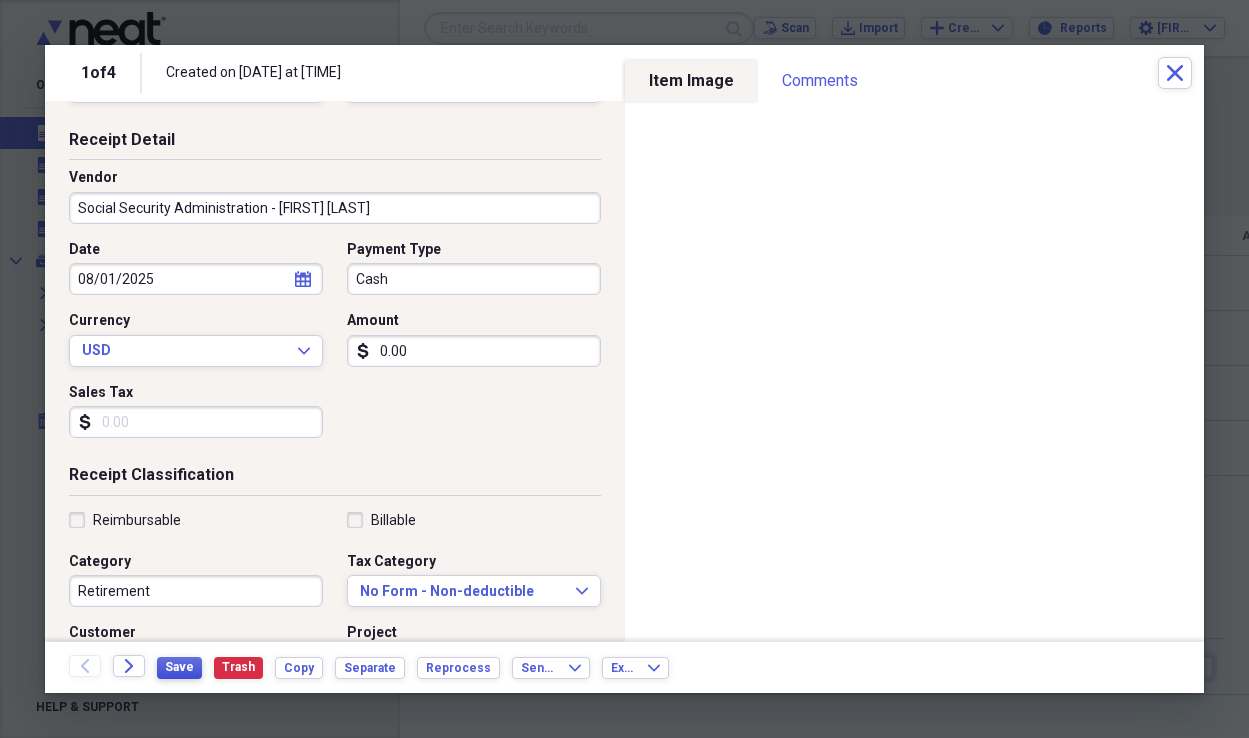 type on "0.00" 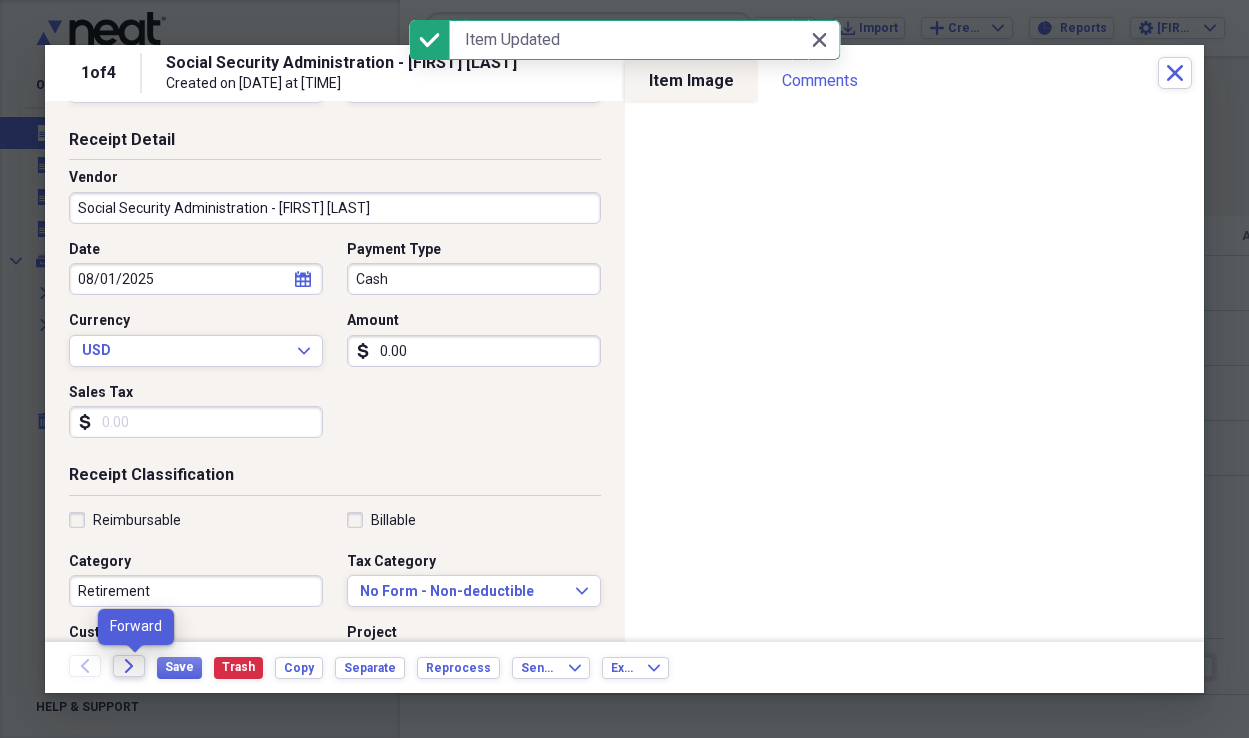 click on "Forward" 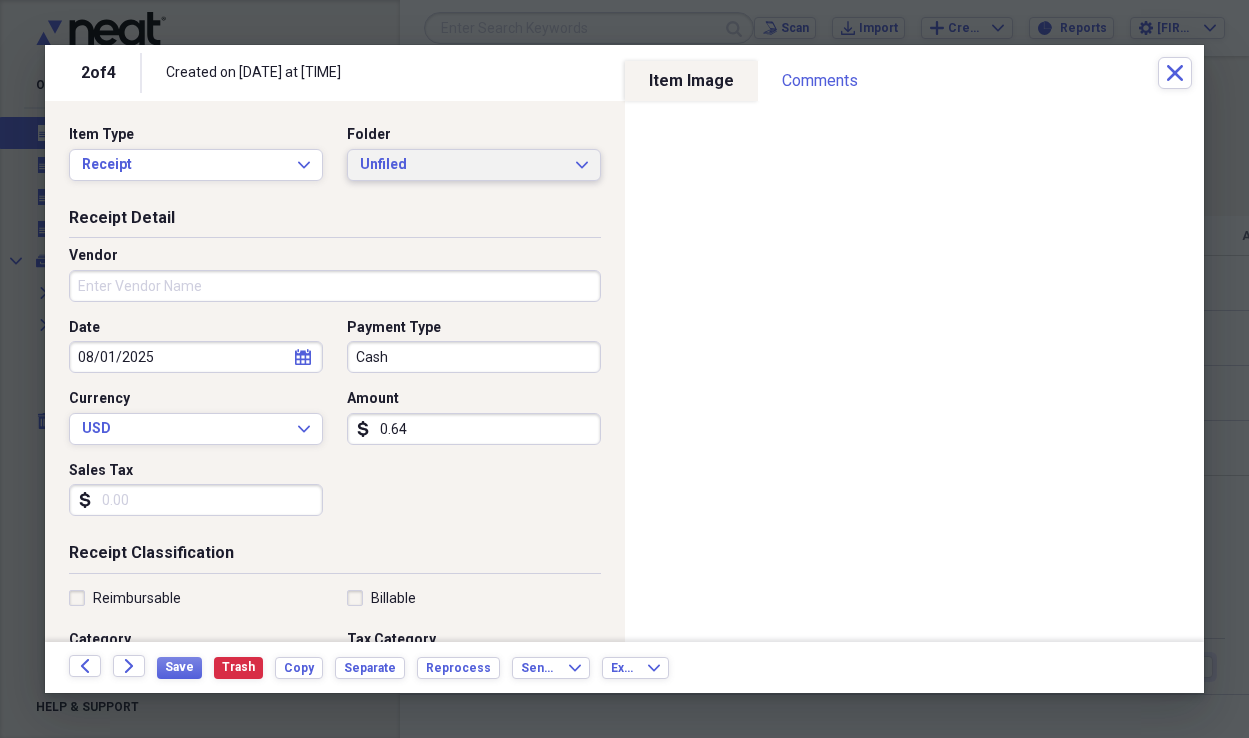 click on "Unfiled" at bounding box center (462, 165) 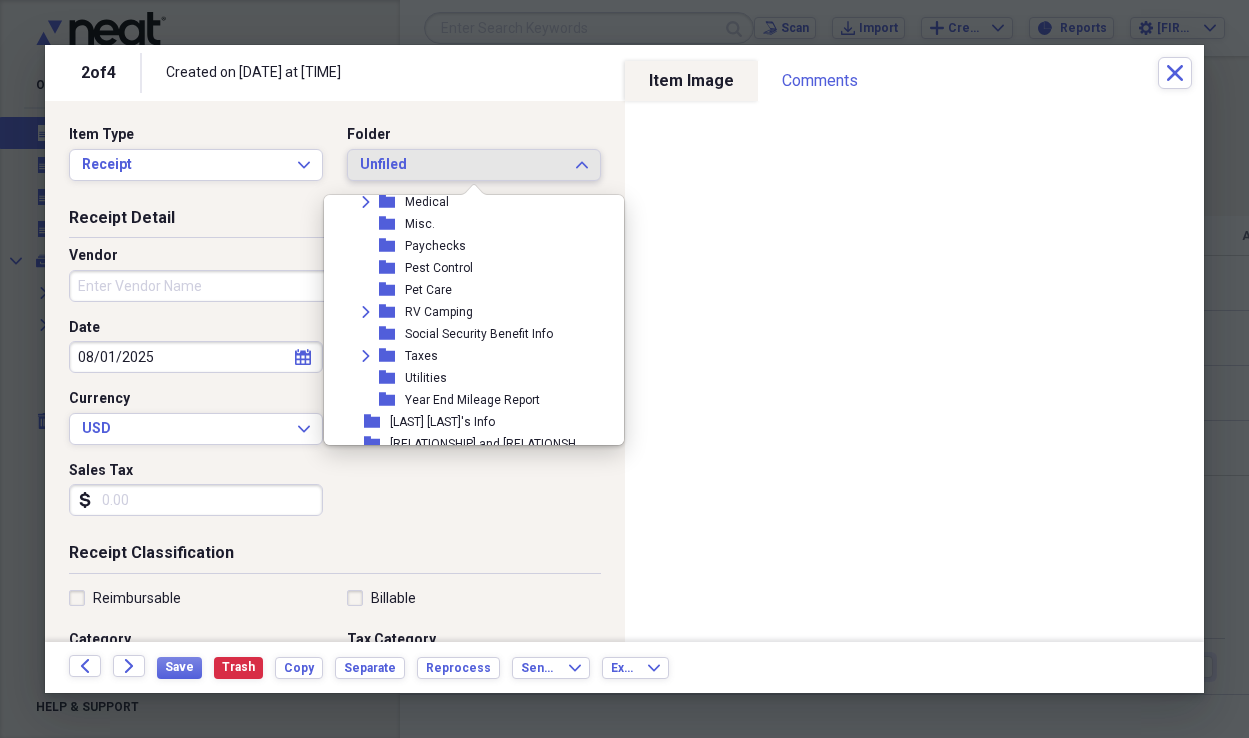 scroll, scrollTop: 618, scrollLeft: 0, axis: vertical 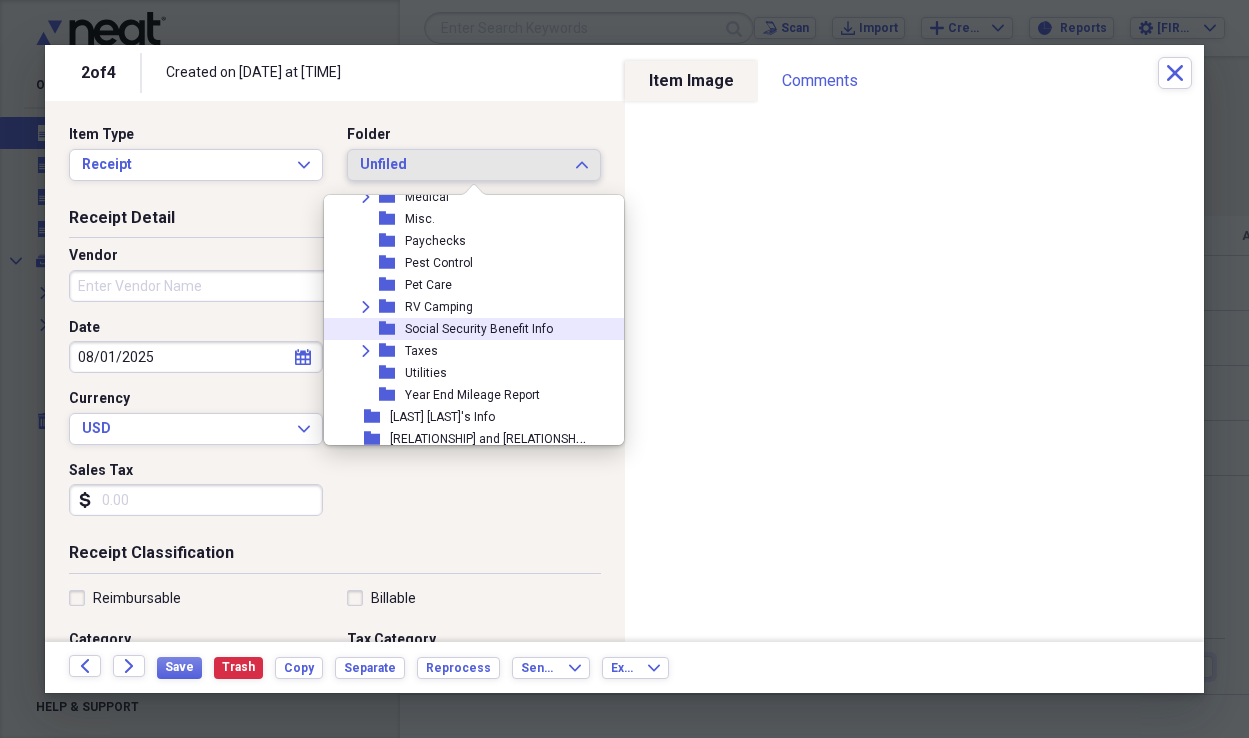 click on "Social Security Benefit Info" at bounding box center (479, 329) 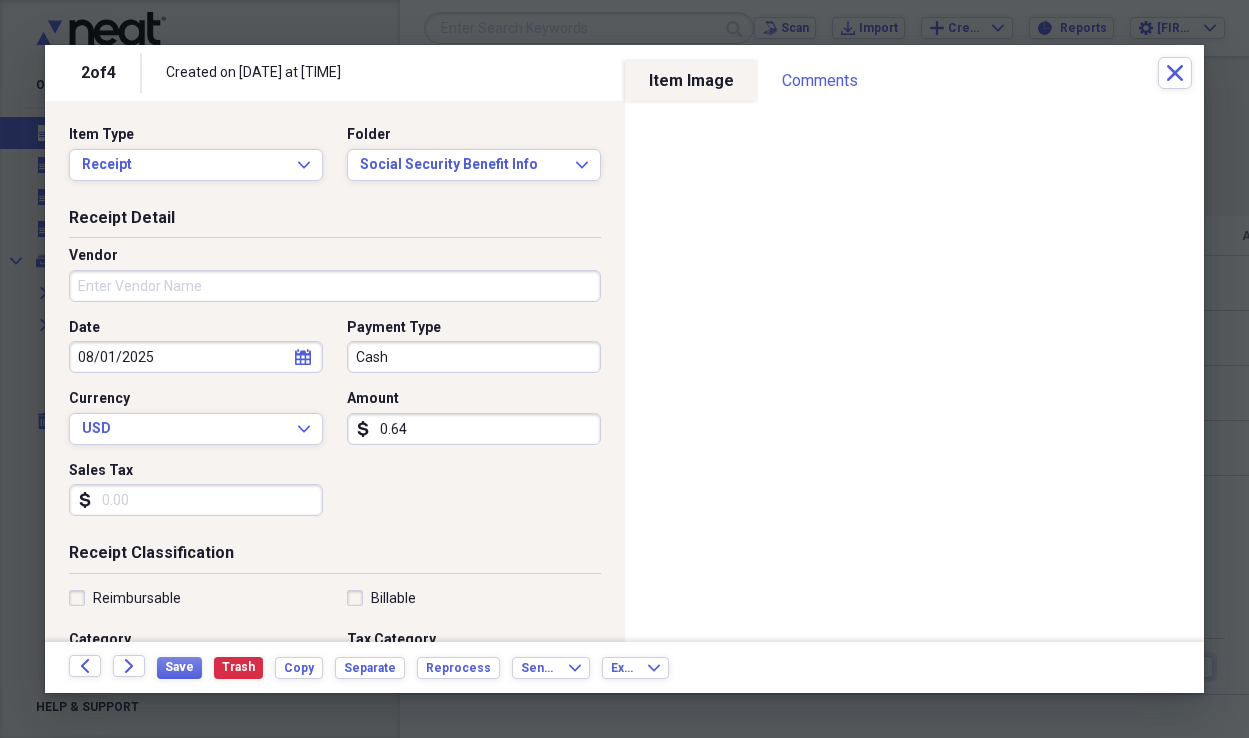 click on "Vendor" at bounding box center [335, 286] 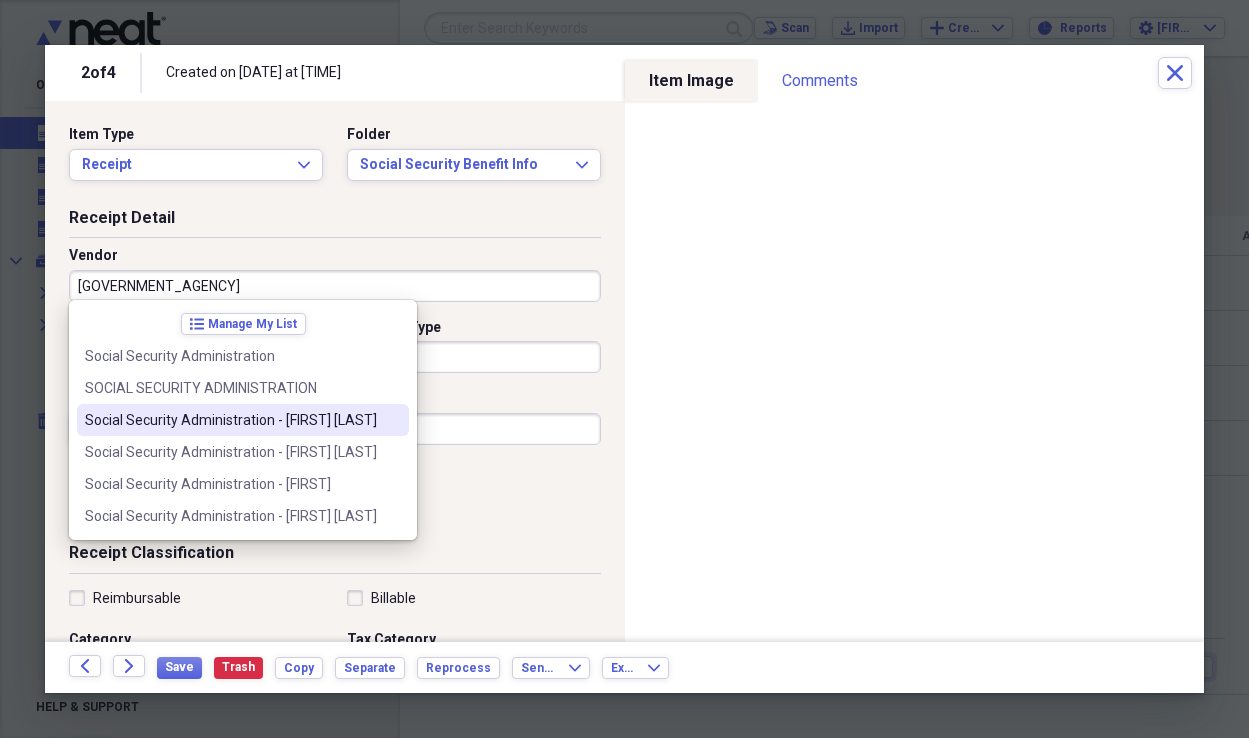 click on "Social Security Administration - [FIRST] [LAST]" at bounding box center (231, 420) 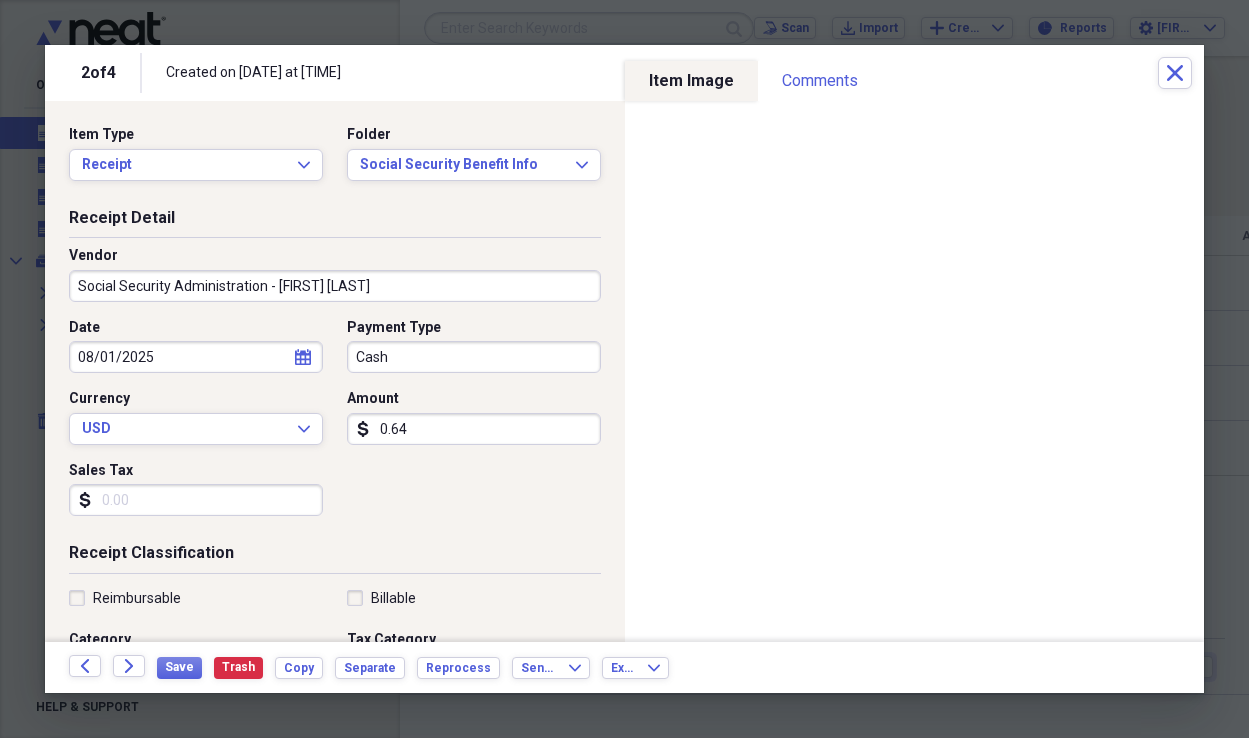 type on "Retirement" 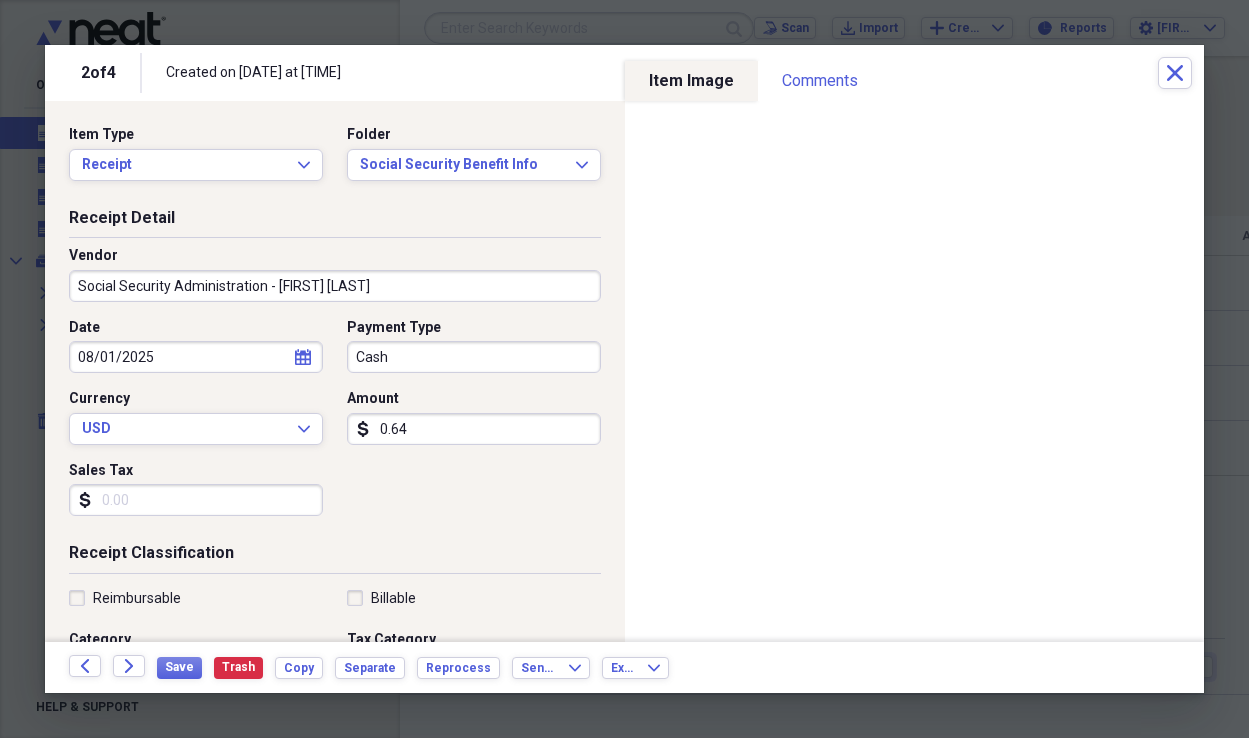 click on "0.64" at bounding box center (474, 429) 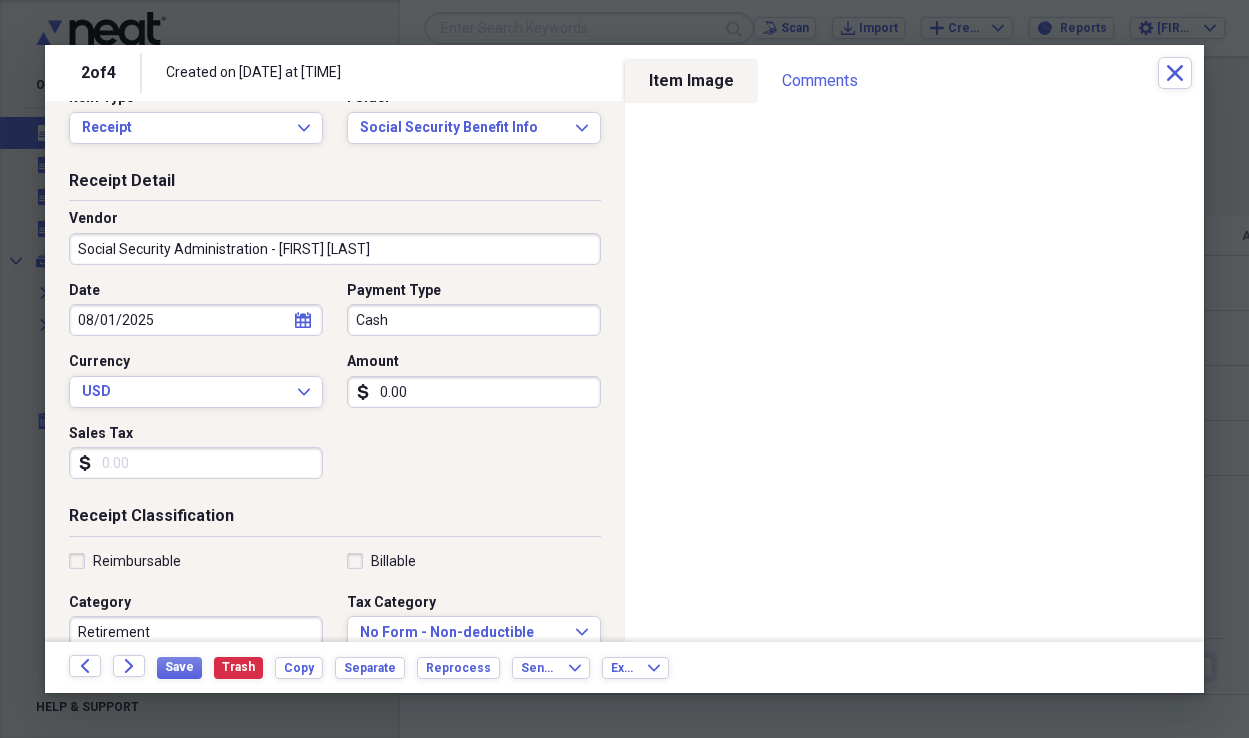 scroll, scrollTop: 43, scrollLeft: 0, axis: vertical 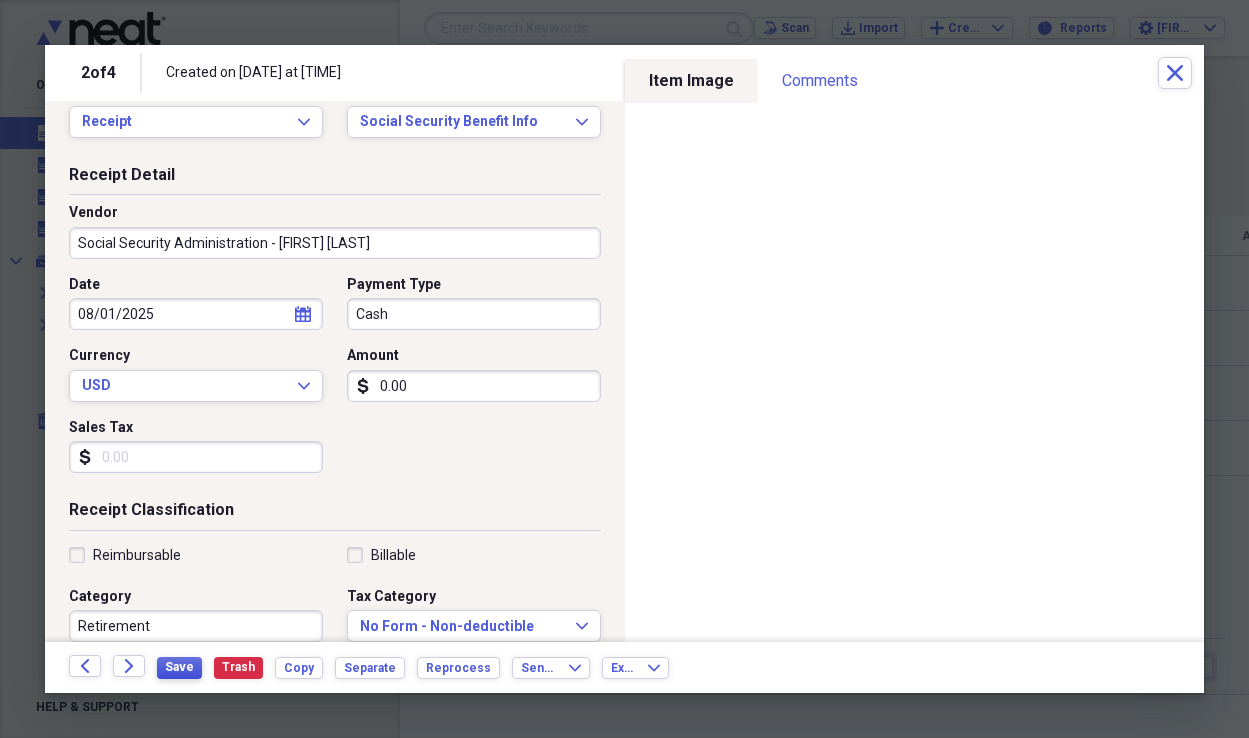 type on "0.00" 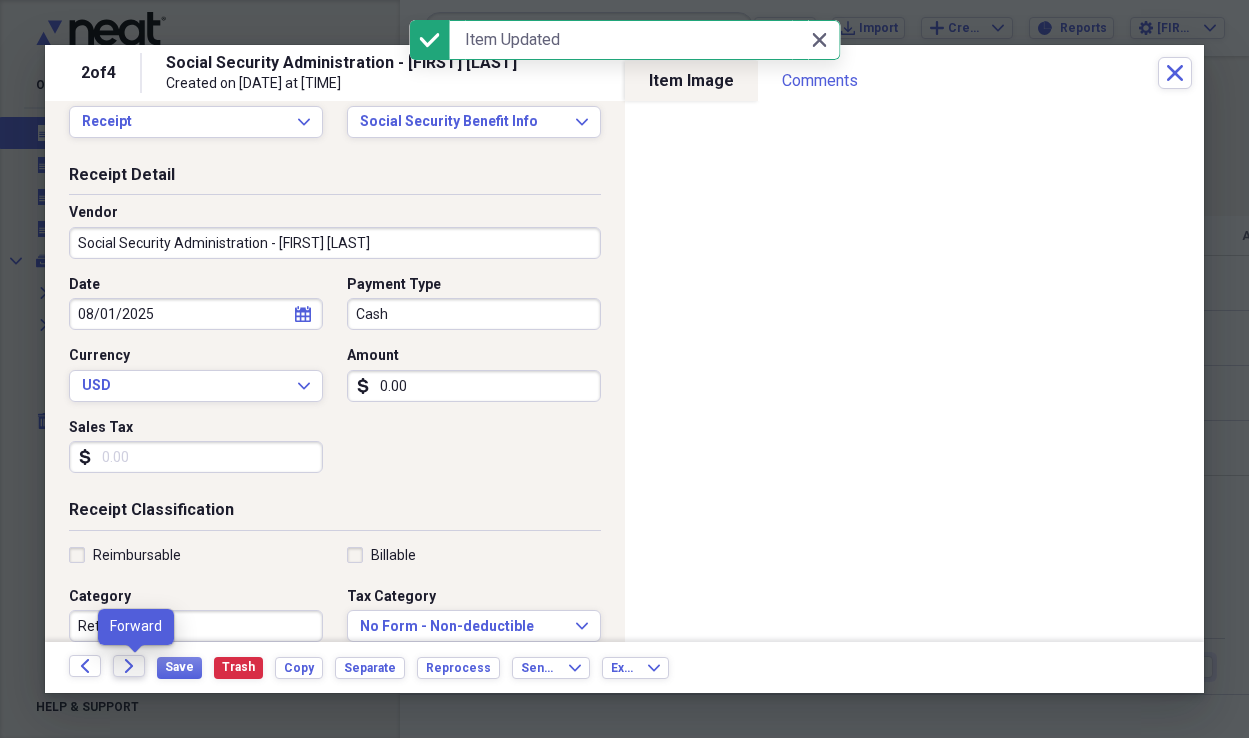 click on "Forward" 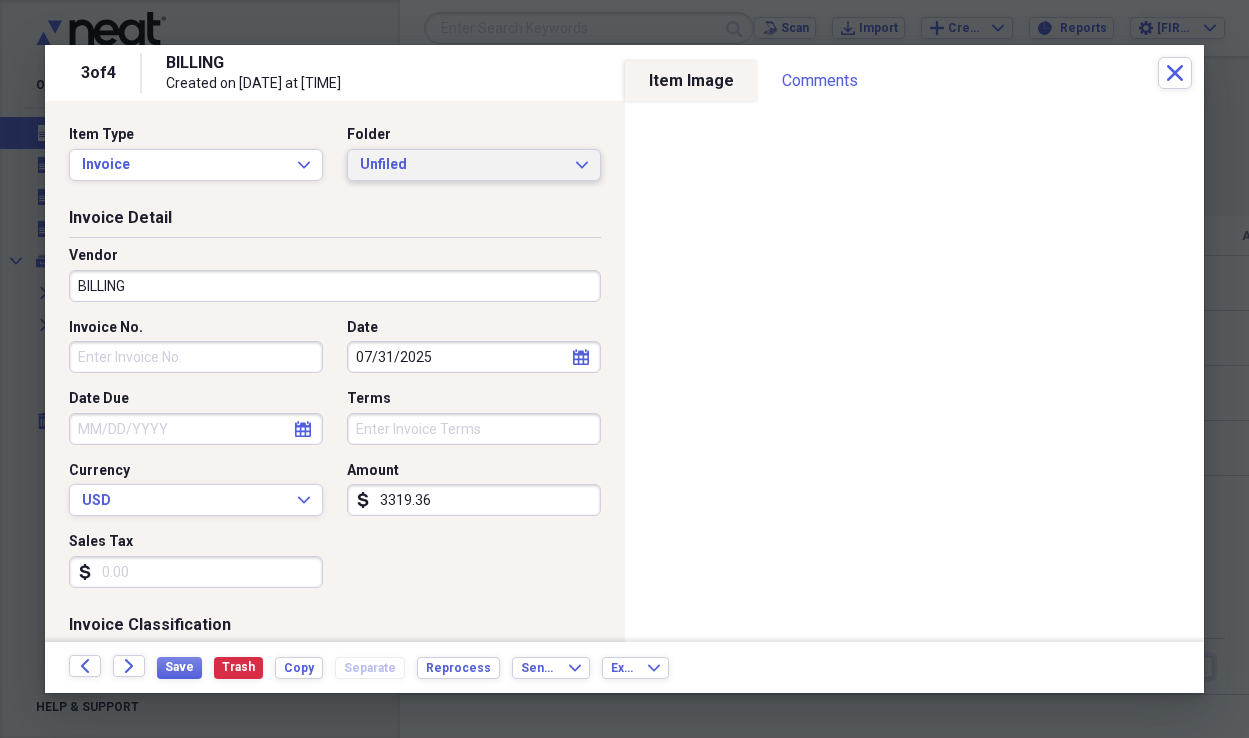 click on "Unfiled" at bounding box center [462, 165] 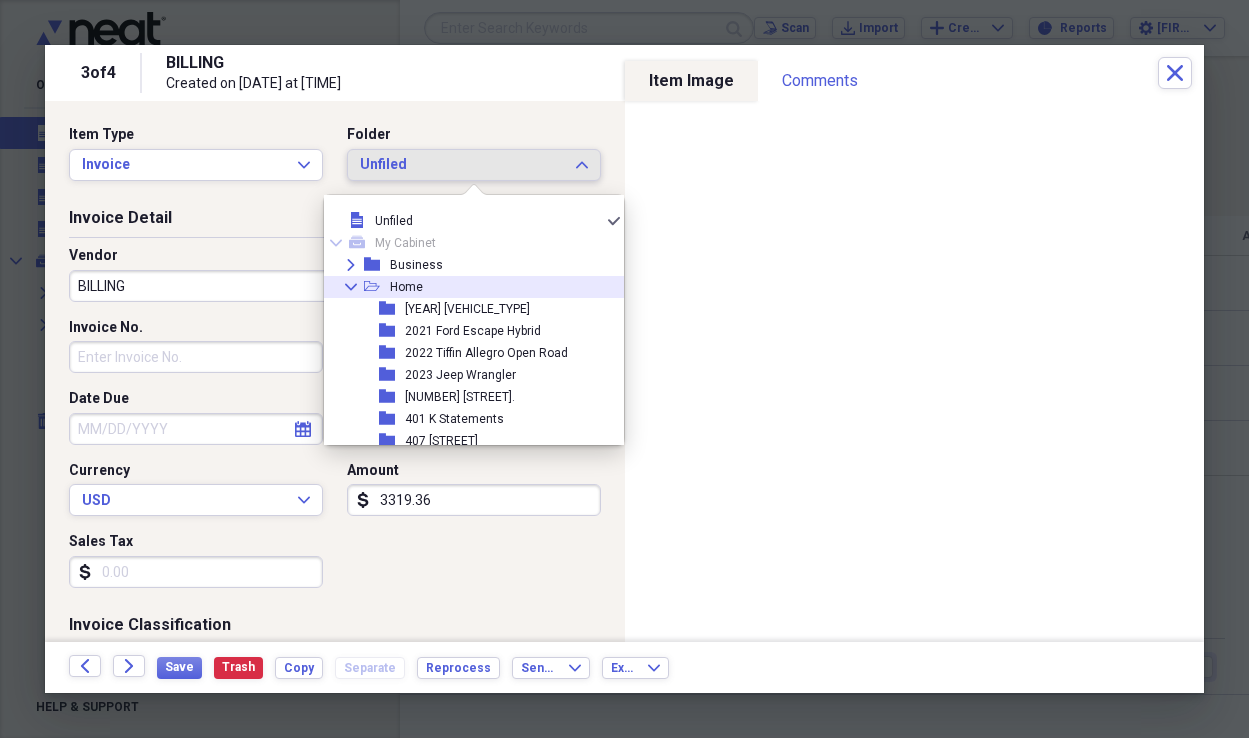 click on "Collapse" 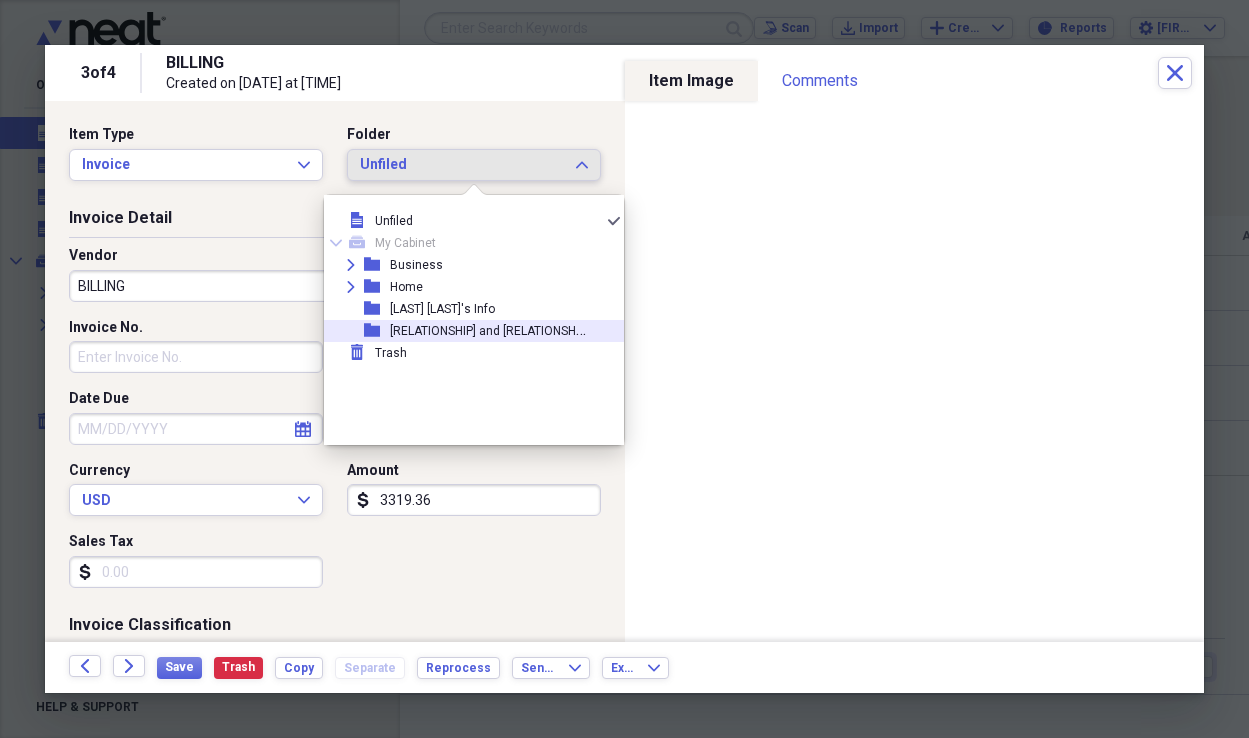 click on "[RELATIONSHIP] and [RELATIONSHIP]'s Info" at bounding box center (506, 329) 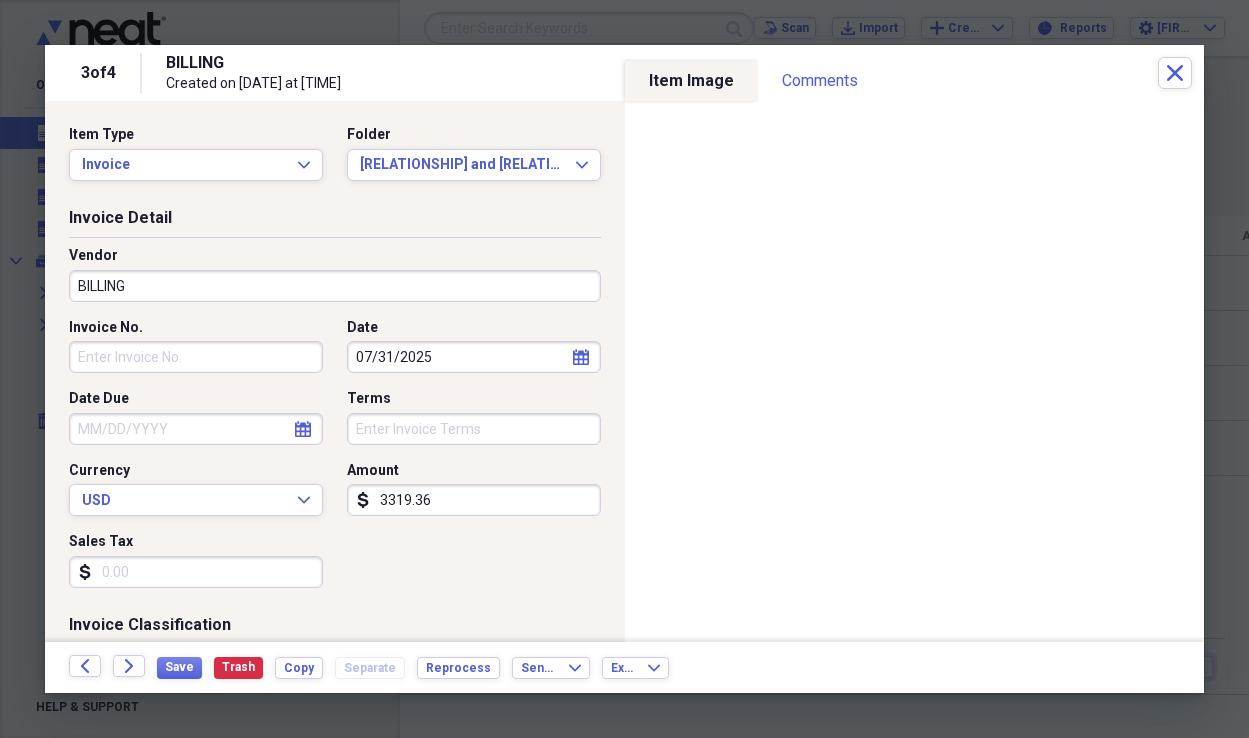 click on "BILLING" at bounding box center (335, 286) 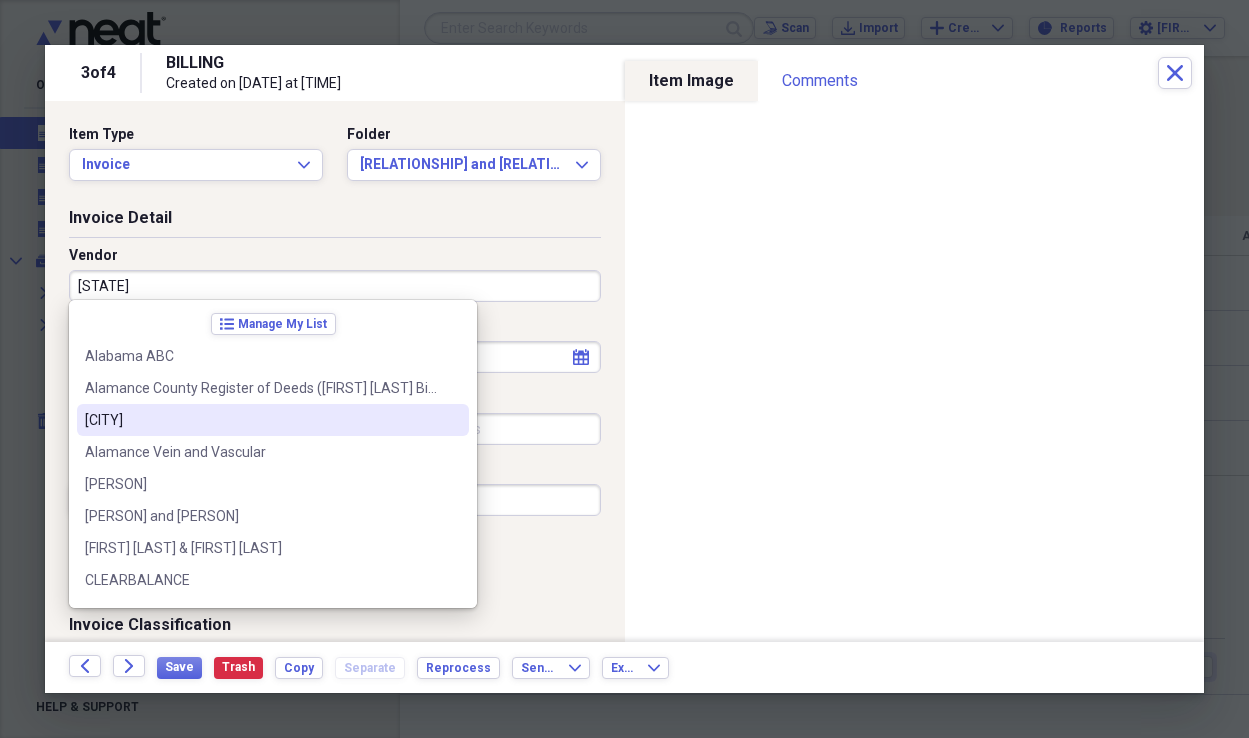 click on "[CITY]" at bounding box center (261, 420) 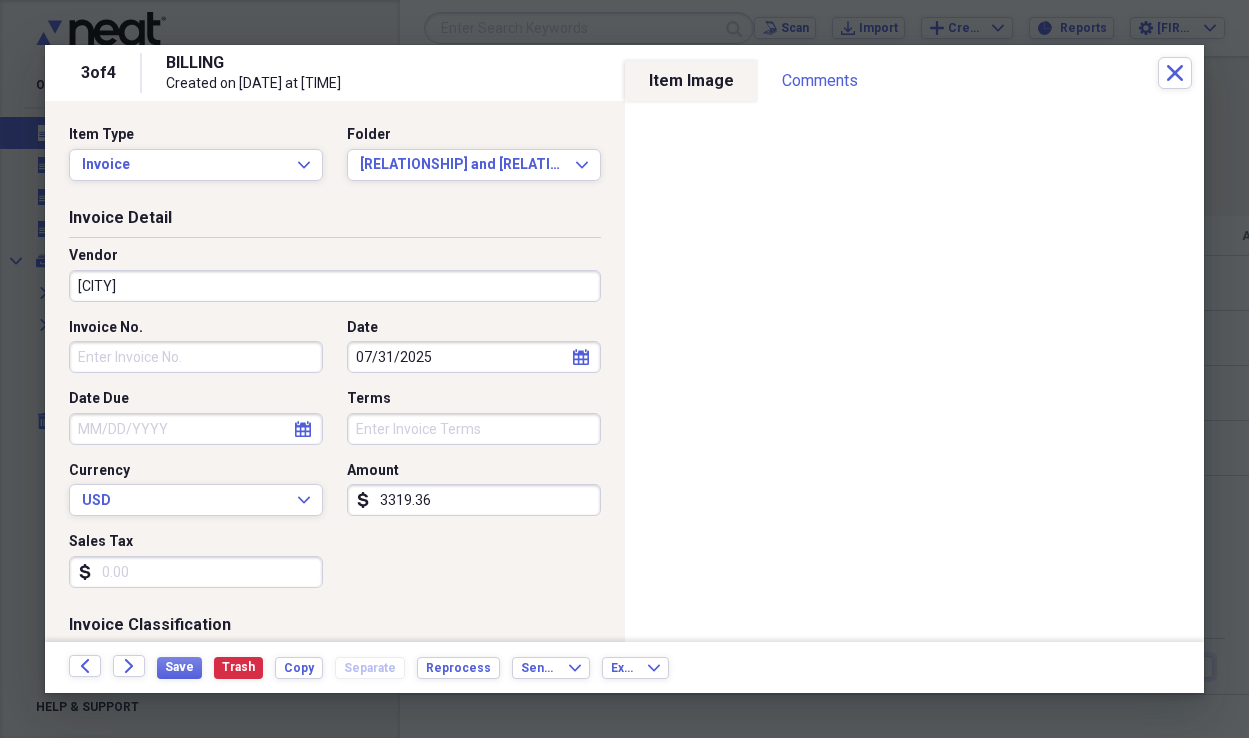 type on "Assisted Living" 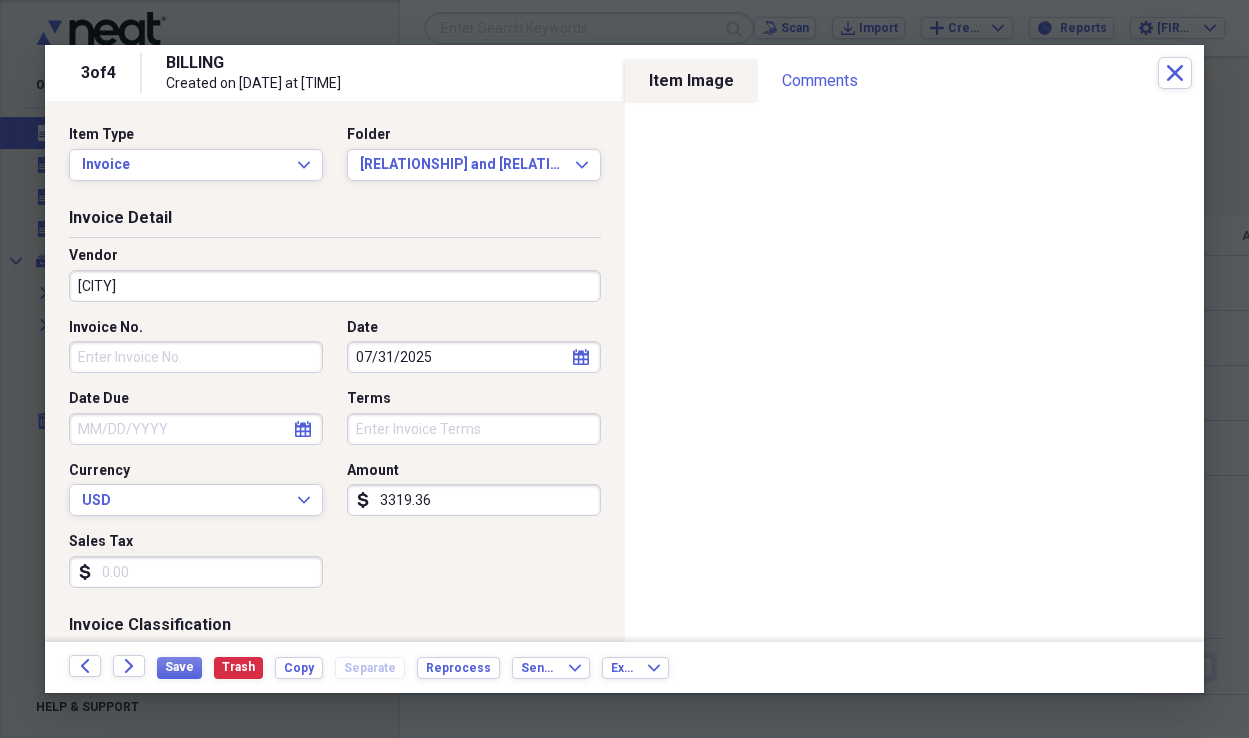 click 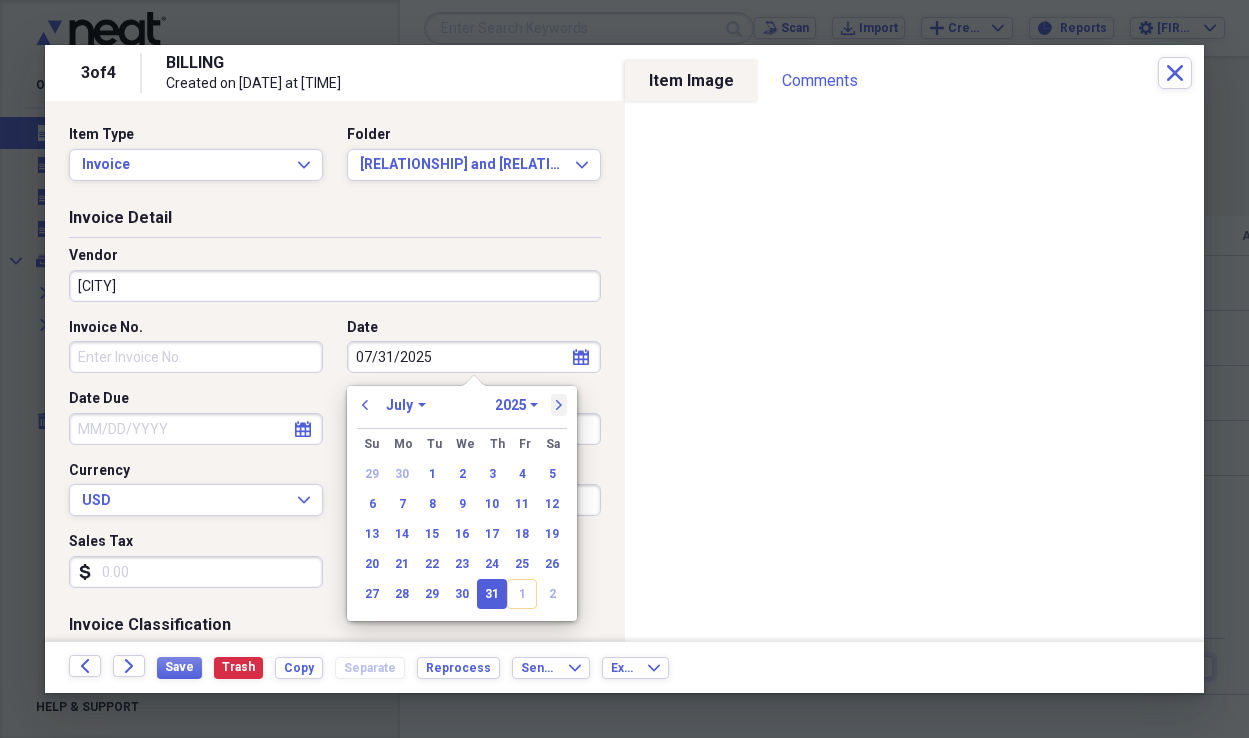 click on "next" at bounding box center (559, 405) 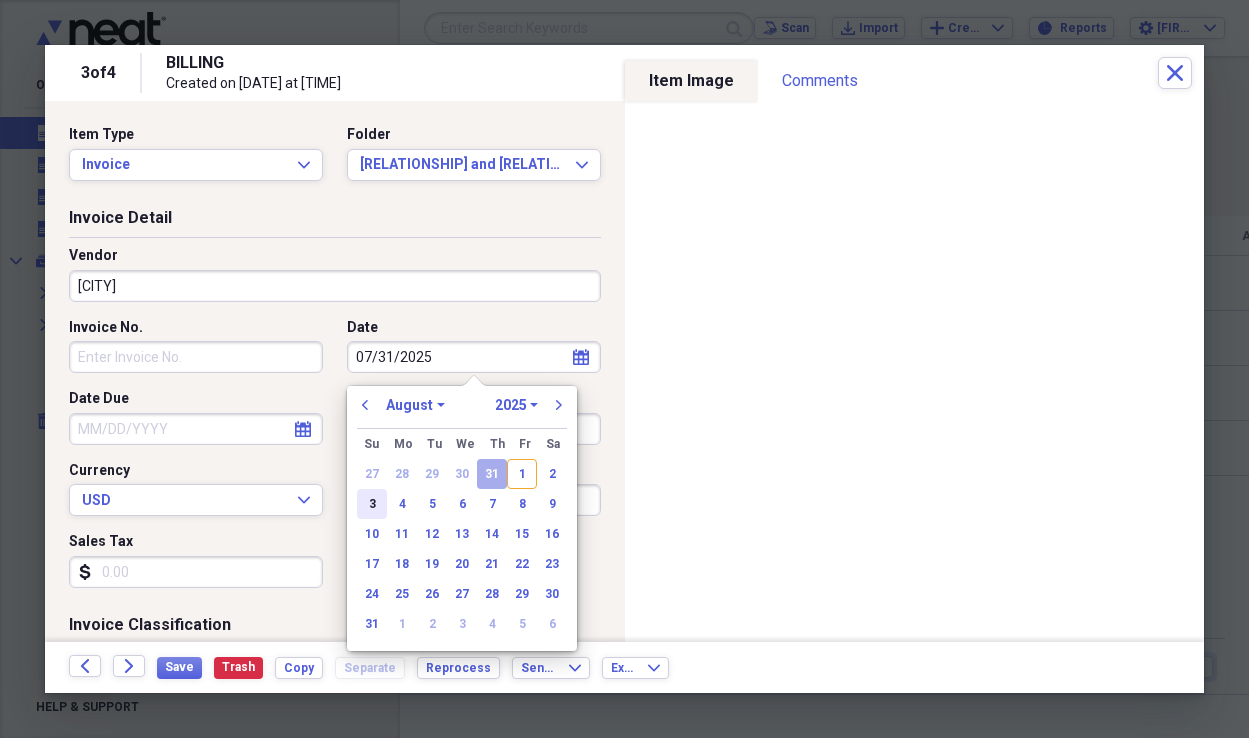 click on "3" at bounding box center (372, 504) 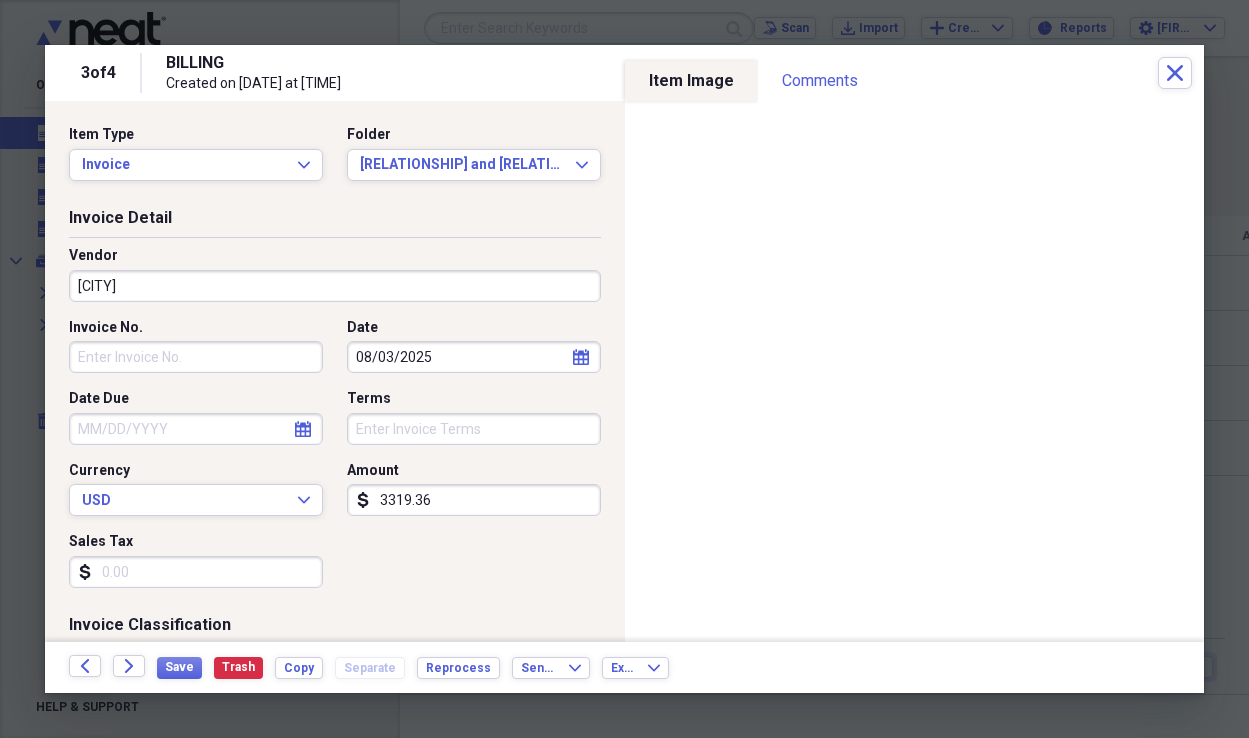 click on "3319.36" at bounding box center (474, 500) 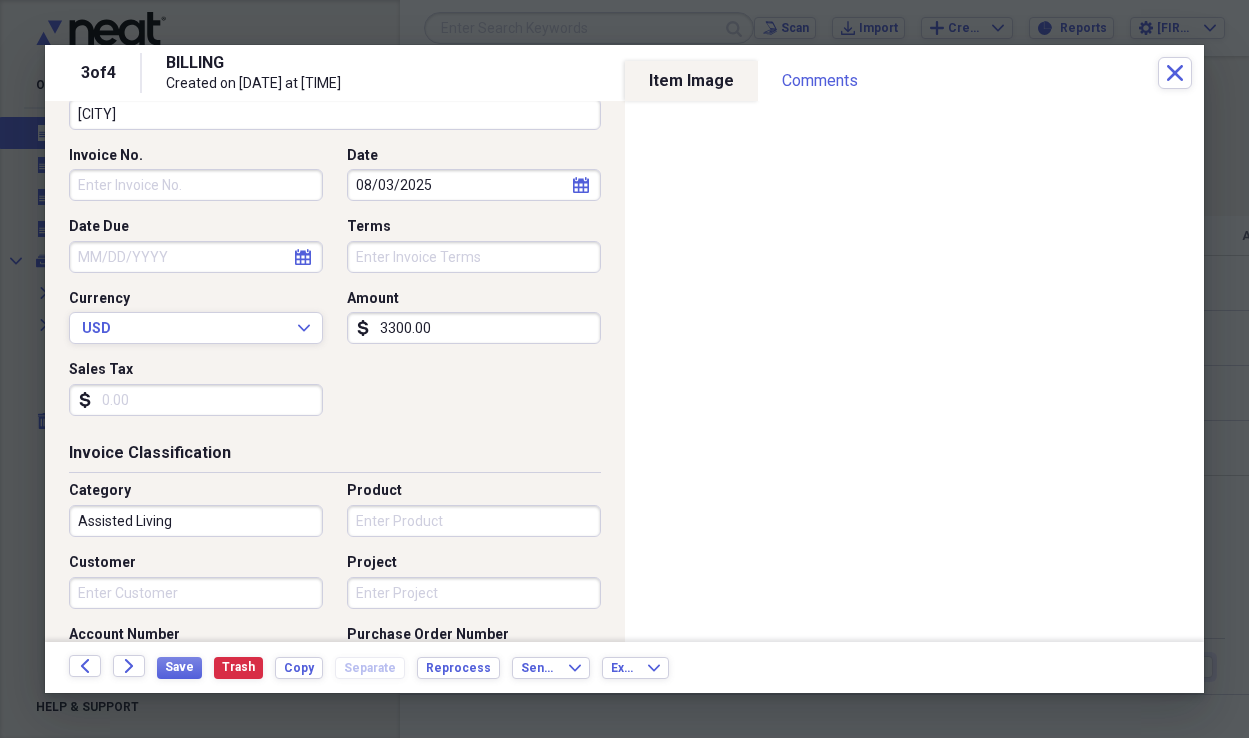 scroll, scrollTop: 182, scrollLeft: 0, axis: vertical 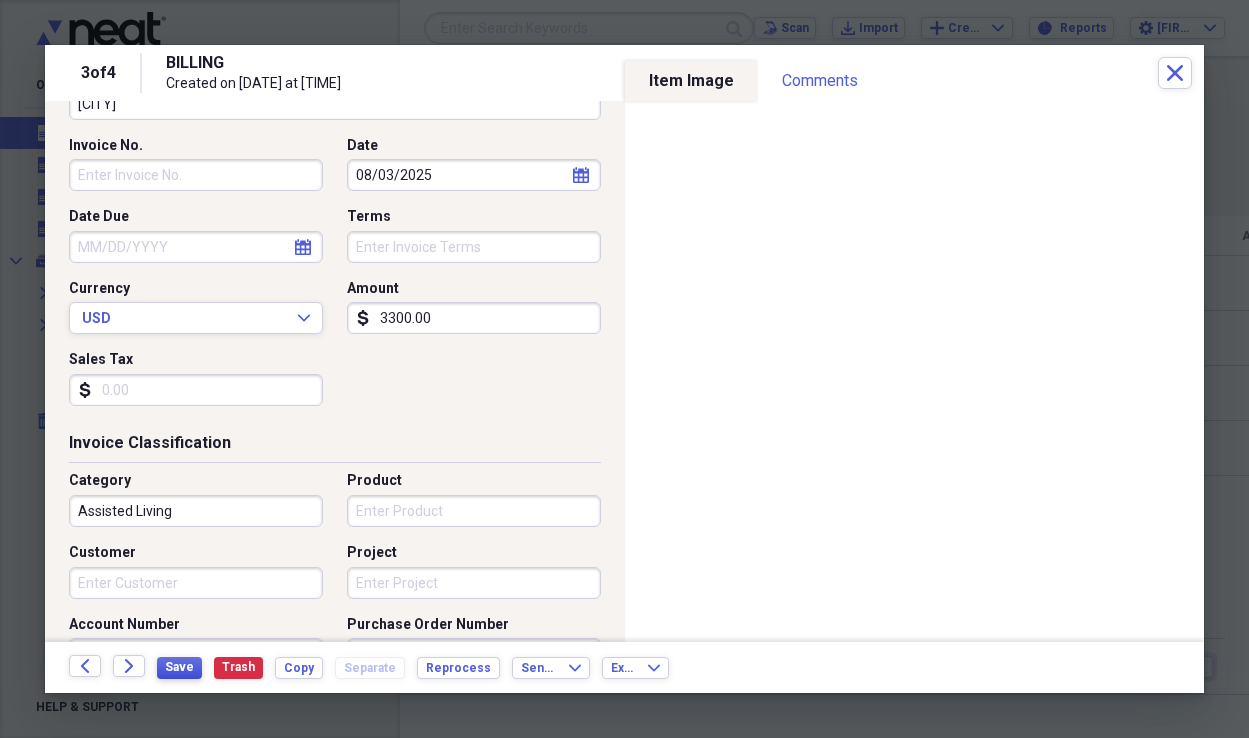 type on "3300.00" 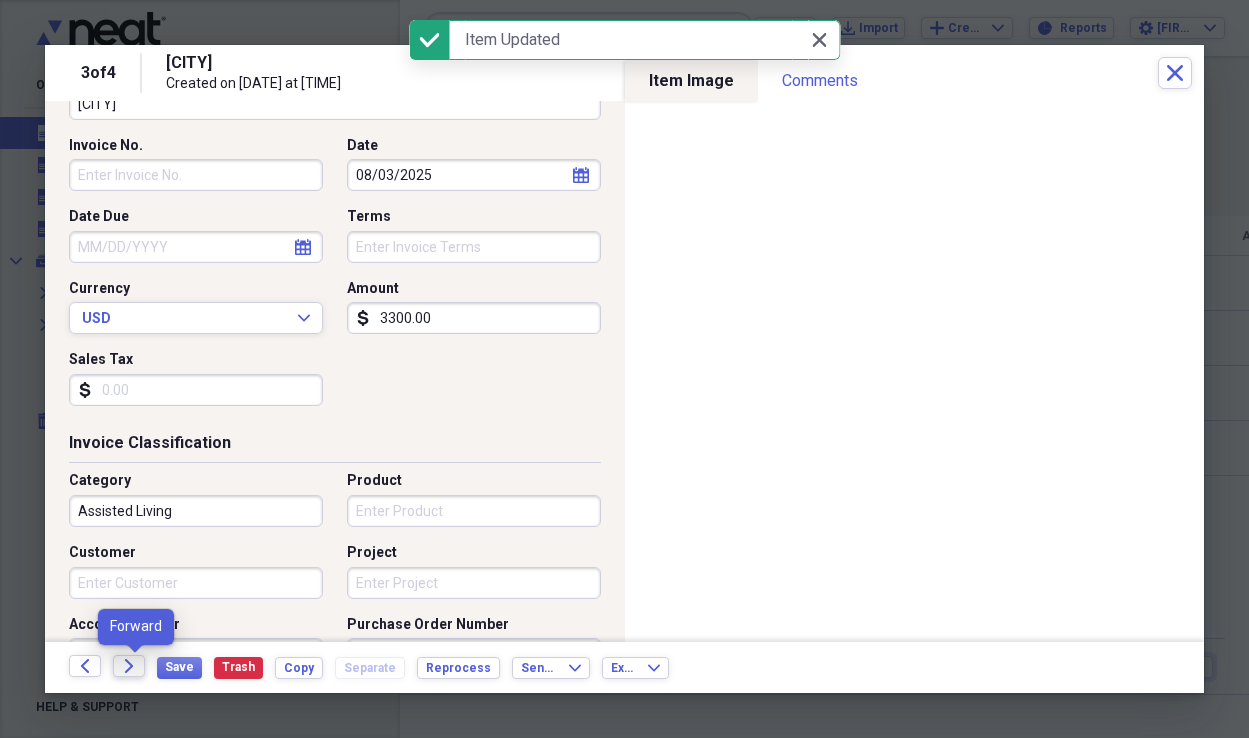 click 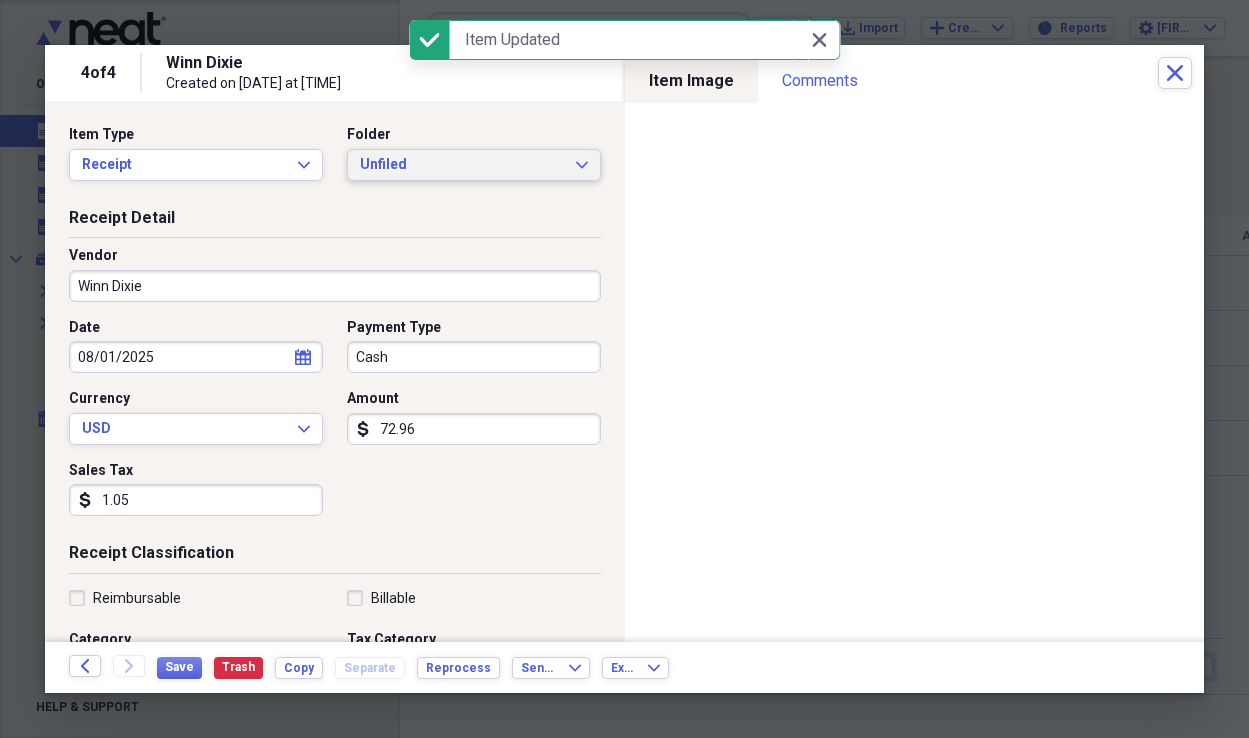 click on "Unfiled Expand" at bounding box center [474, 165] 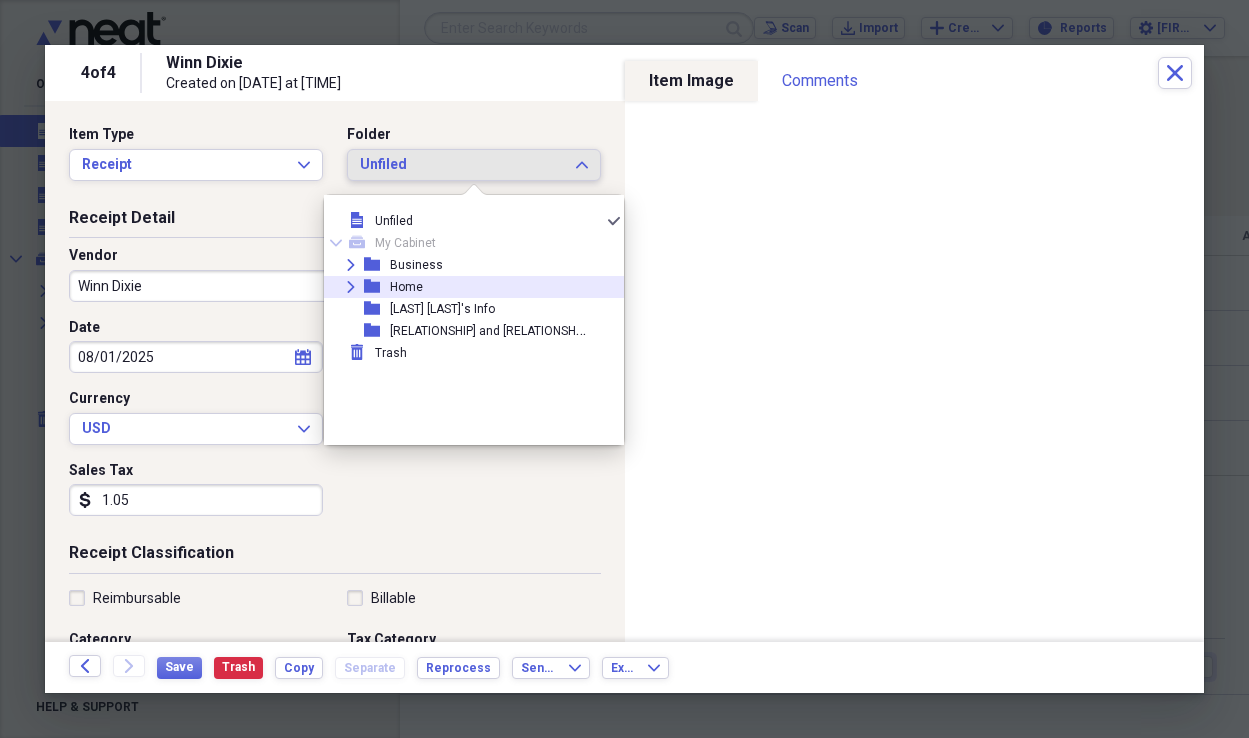 click on "Expand" 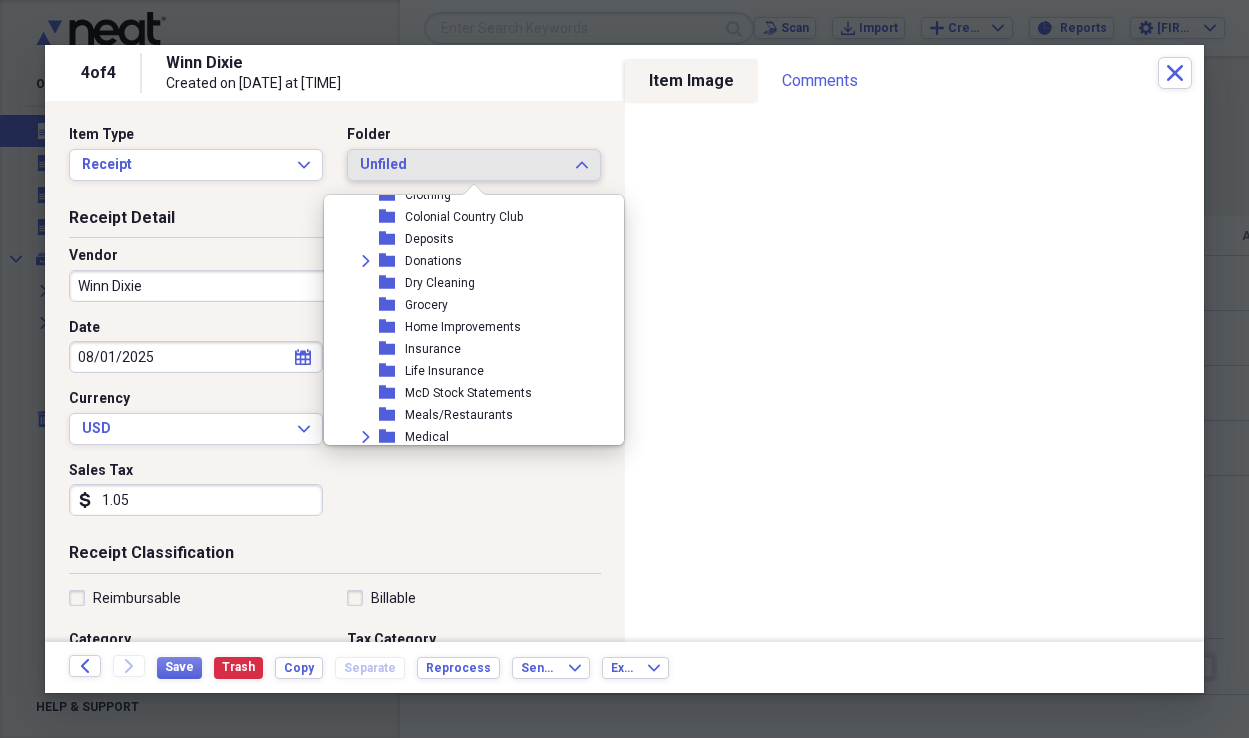 scroll, scrollTop: 393, scrollLeft: 0, axis: vertical 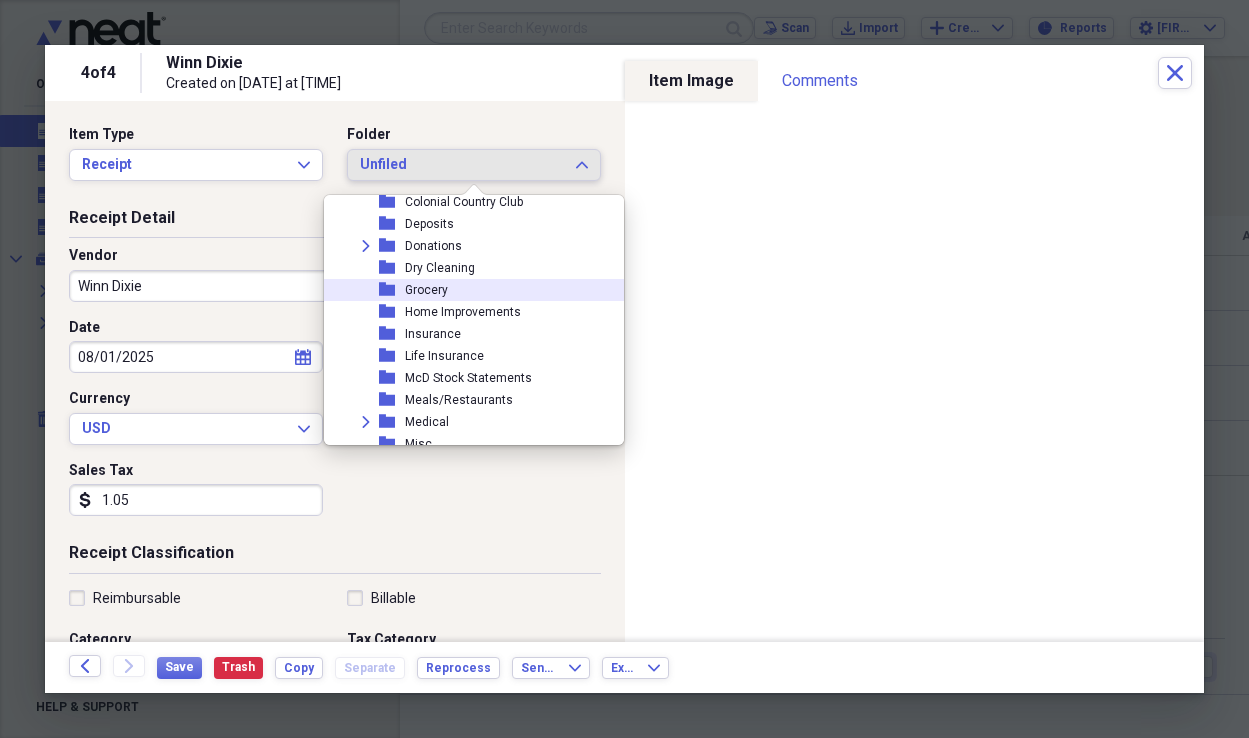 click on "Grocery" at bounding box center [426, 290] 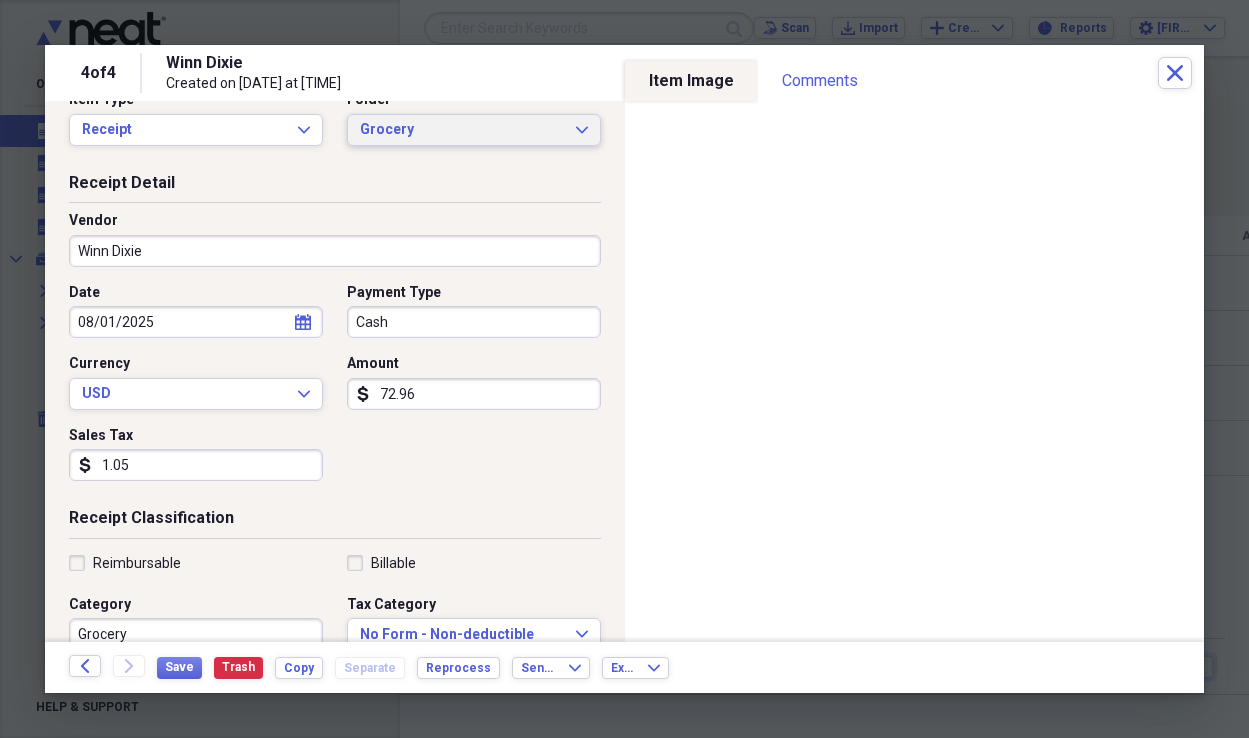 scroll, scrollTop: 50, scrollLeft: 0, axis: vertical 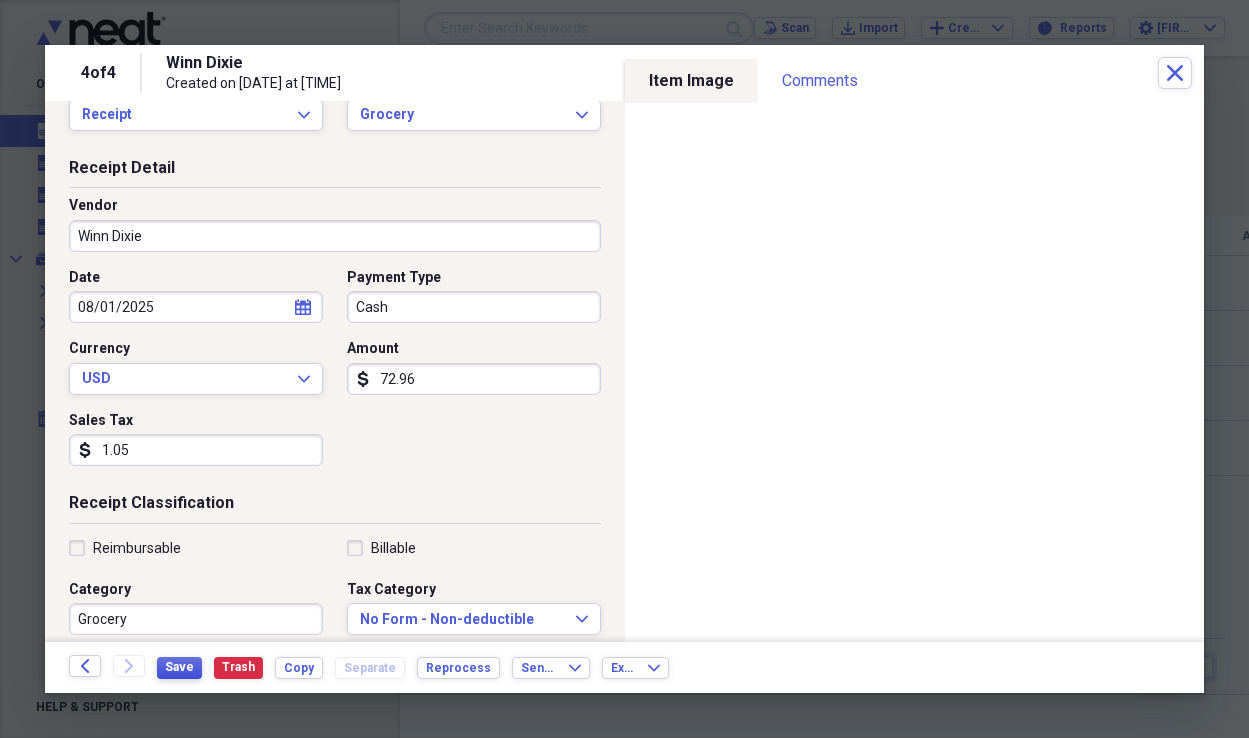 click on "Save" at bounding box center (179, 667) 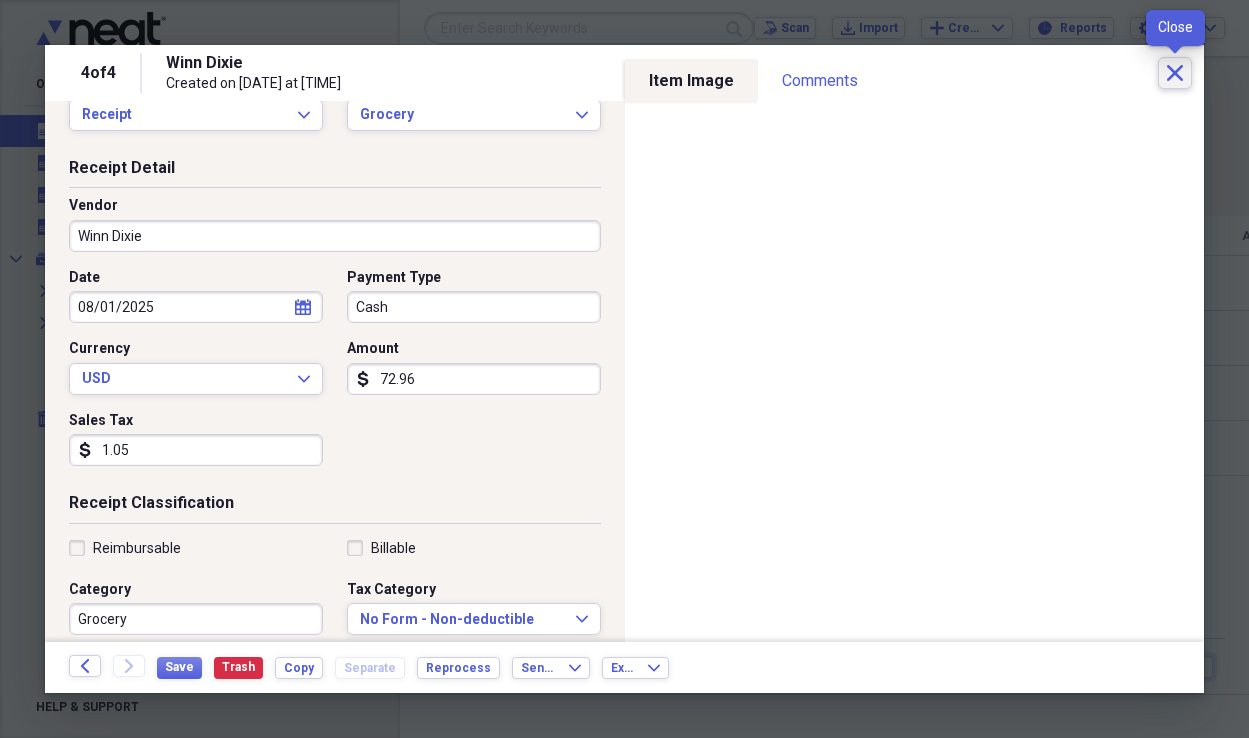 click on "Close" 